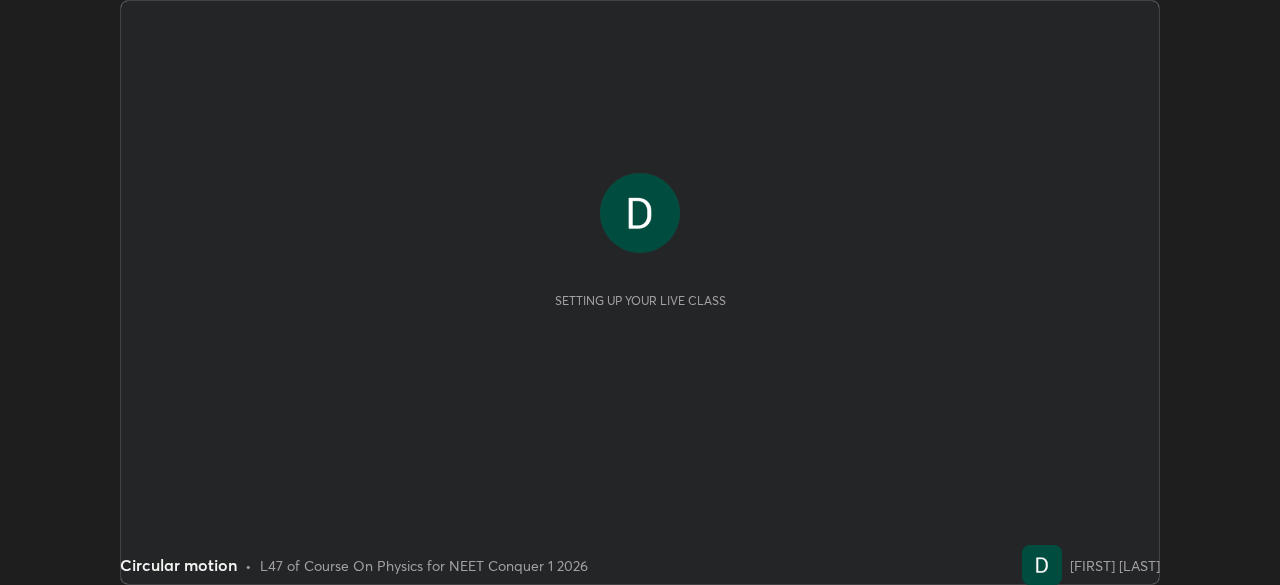 scroll, scrollTop: 0, scrollLeft: 0, axis: both 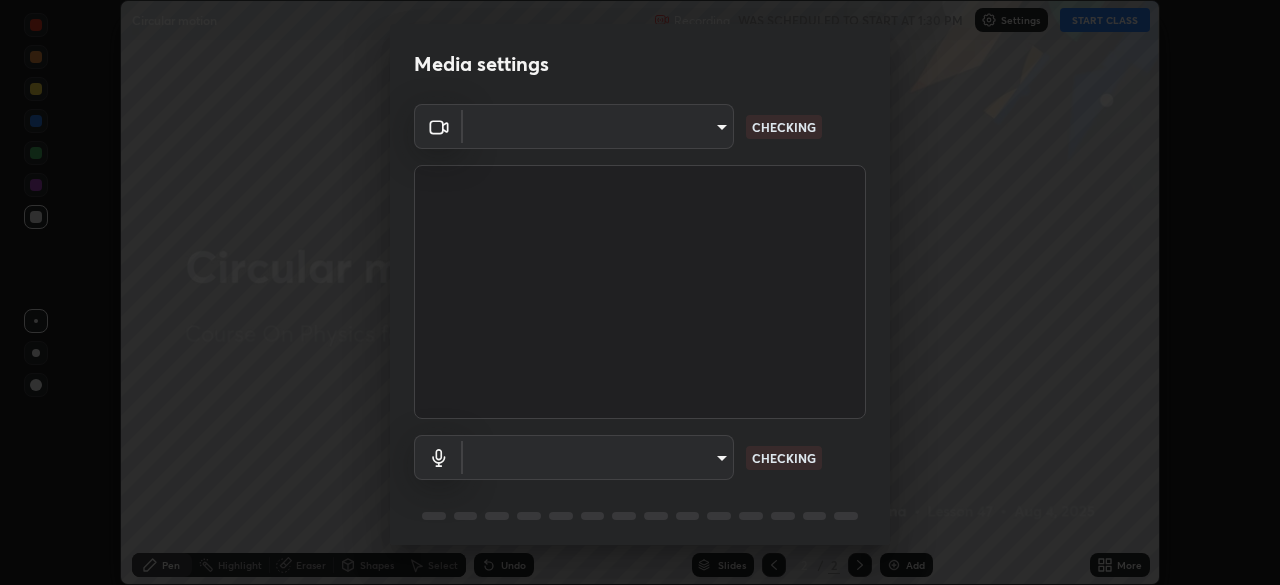 click on "Erase all Circular motion Recording WAS SCHEDULED TO START AT  1:30 PM Settings START CLASS Setting up your live class Circular motion • L47 of Course On Physics for NEET Conquer 1 2026 [FIRST] [LAST] Pen Highlight Eraser Shapes Select Undo Slides 2 / 2 Add More No doubts shared Encourage your learners to ask a doubt for better clarity Report an issue Reason for reporting Buffering Chat not working Audio - Video sync issue Educator video quality low ​ Attach an image Report Media settings ​ CHECKING ​ CHECKING 1 / 5 Next" at bounding box center (640, 292) 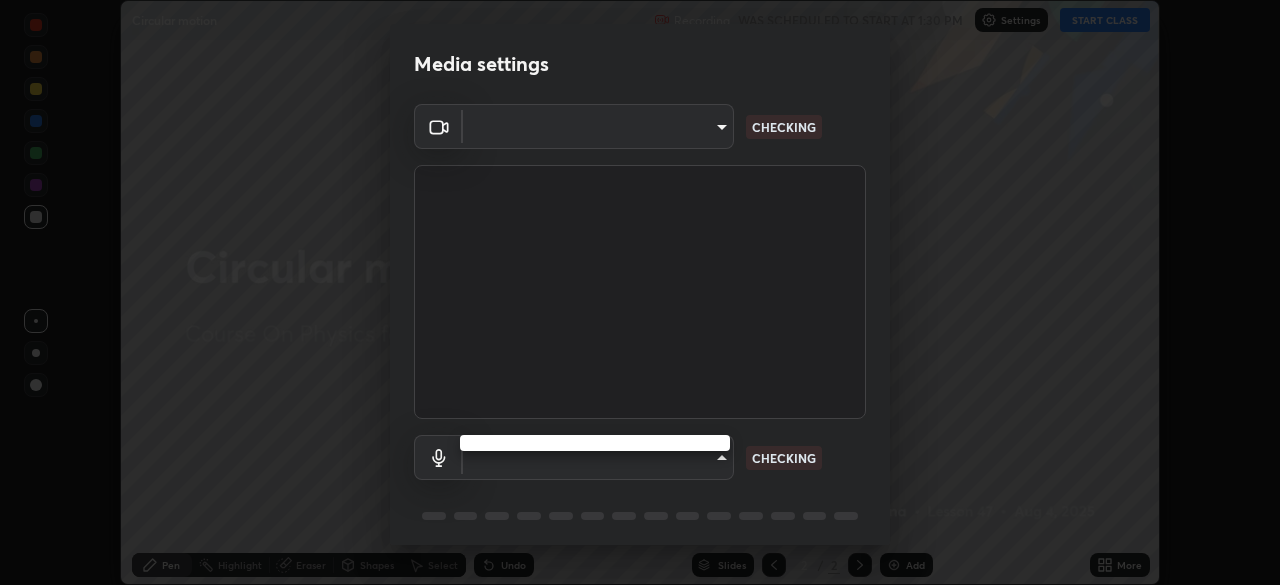 type on "bbfd6cf7026d504dd468edf870e60777175f15071da0e6f82e0d5b970fd68df4" 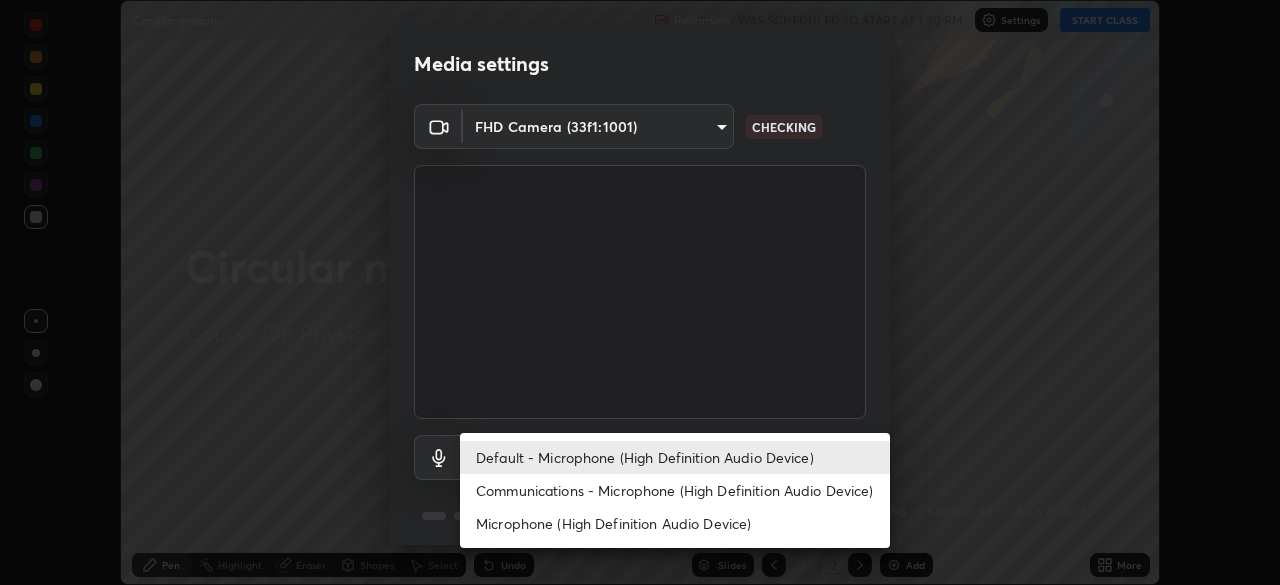 click on "Communications - Microphone (High Definition Audio Device)" at bounding box center [675, 490] 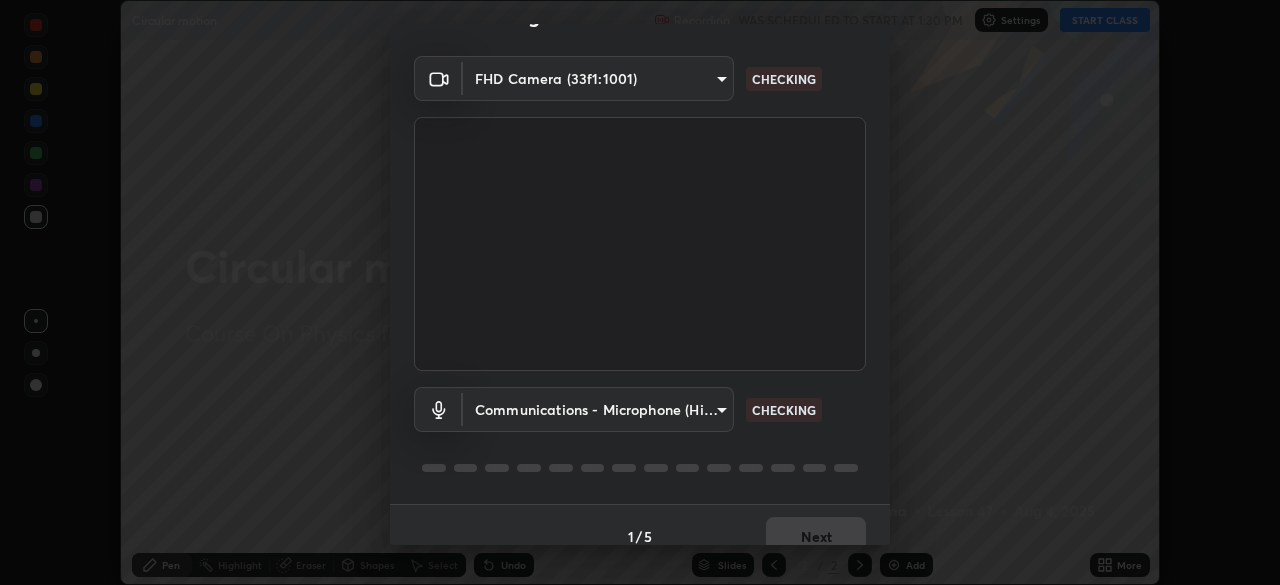 scroll, scrollTop: 71, scrollLeft: 0, axis: vertical 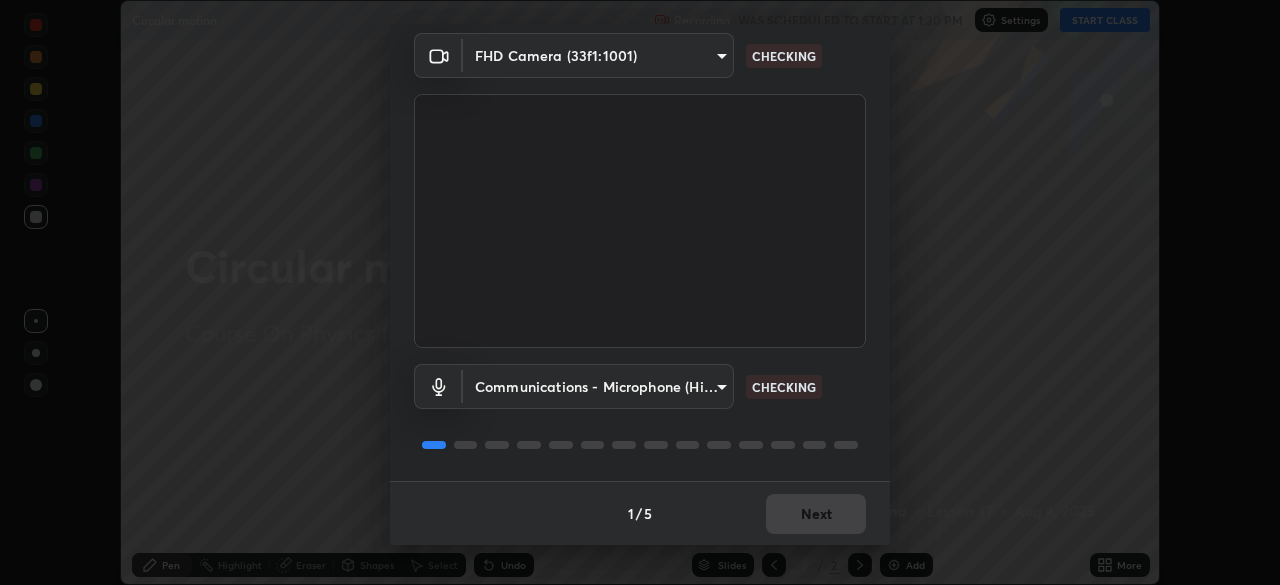 click on "1 / 5 Next" at bounding box center [640, 513] 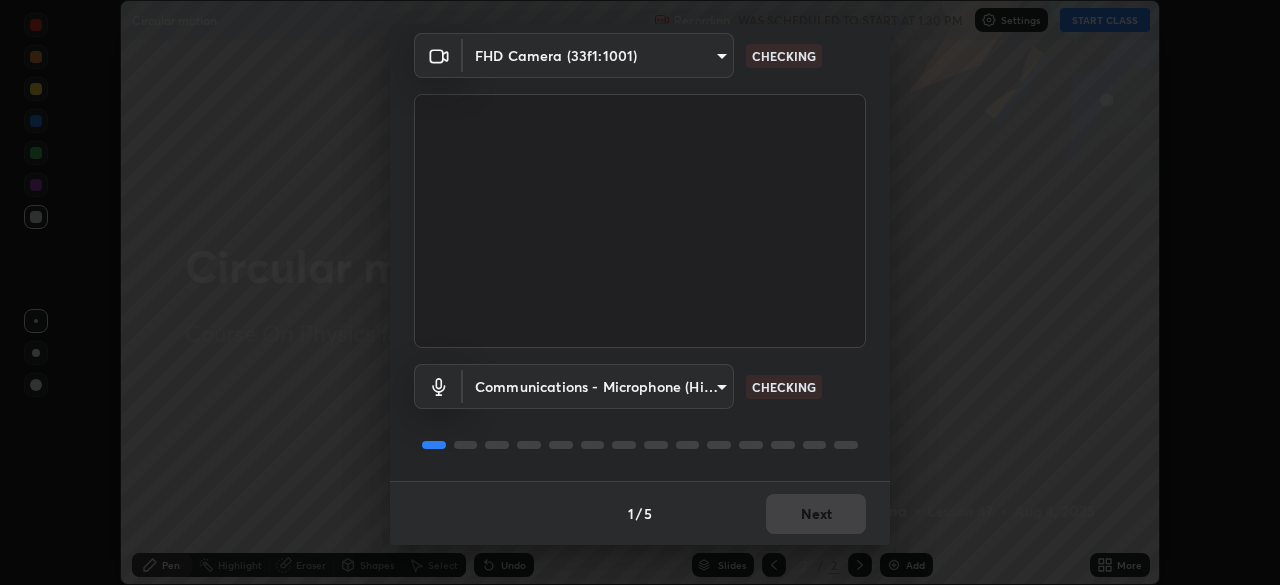 click on "1 / 5 Next" at bounding box center [640, 513] 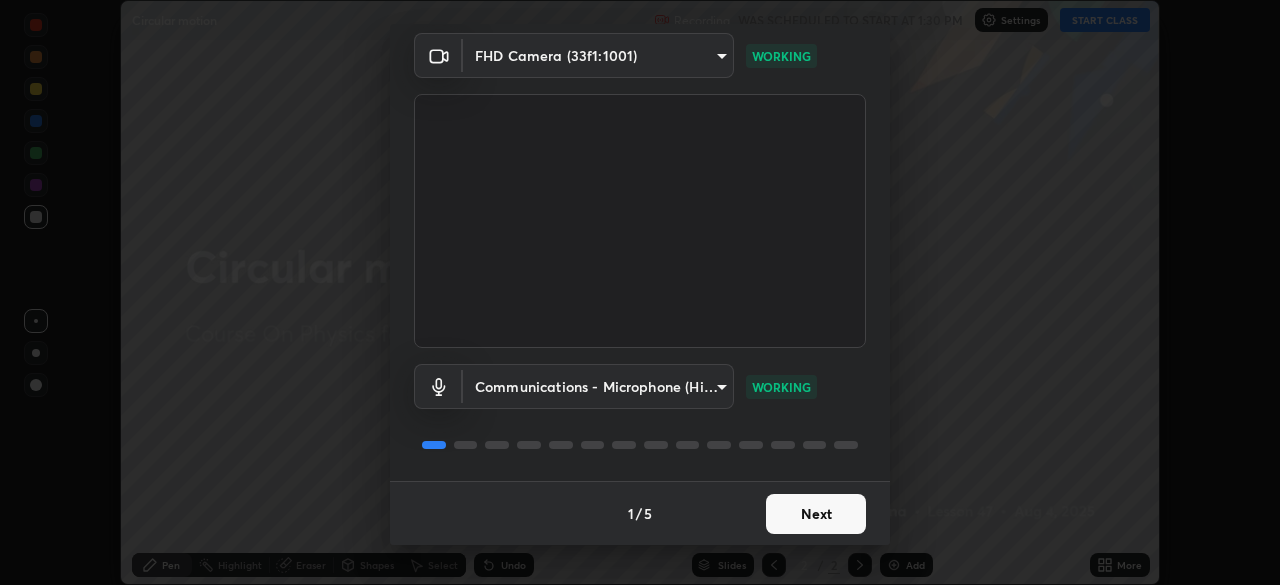 click on "Next" at bounding box center (816, 514) 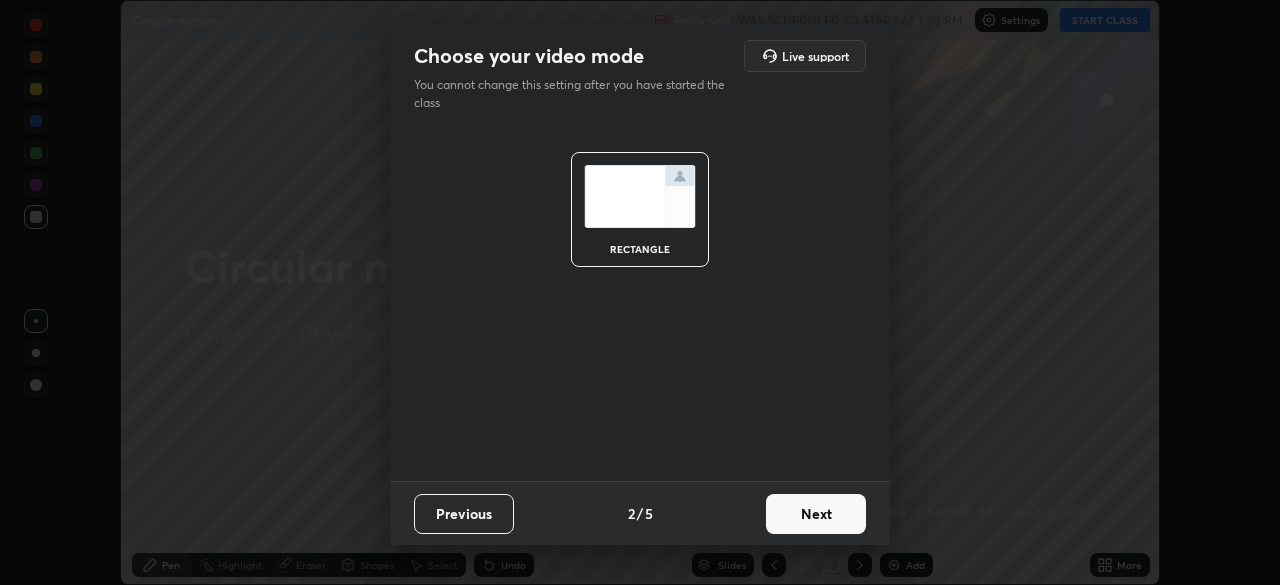 scroll, scrollTop: 0, scrollLeft: 0, axis: both 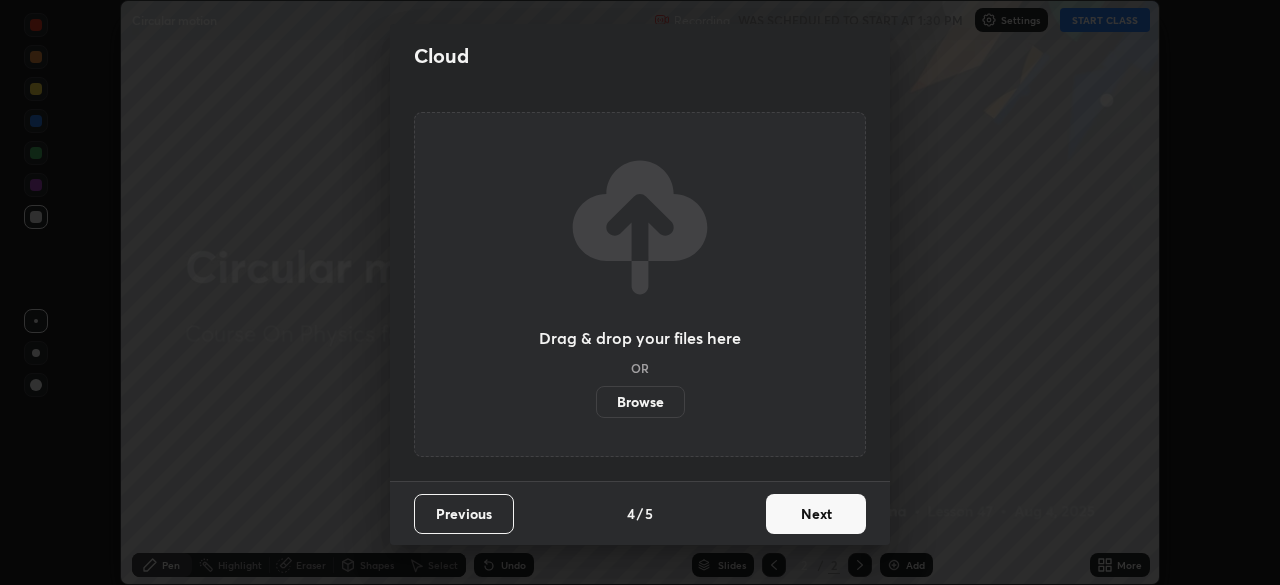 click on "Next" at bounding box center (816, 514) 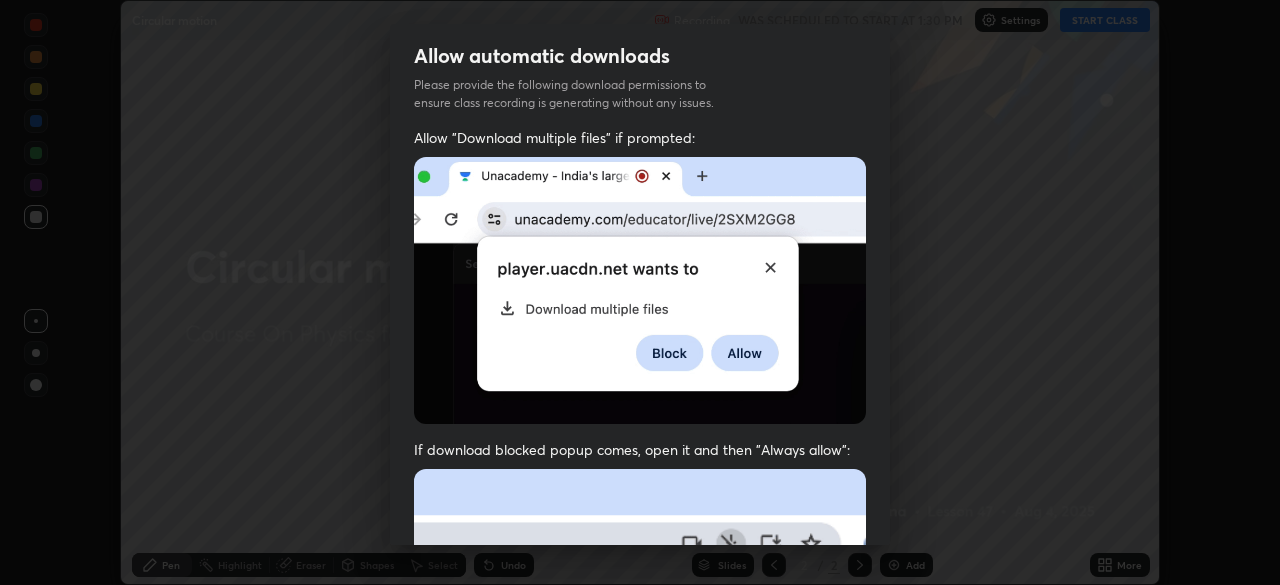 click at bounding box center [640, 687] 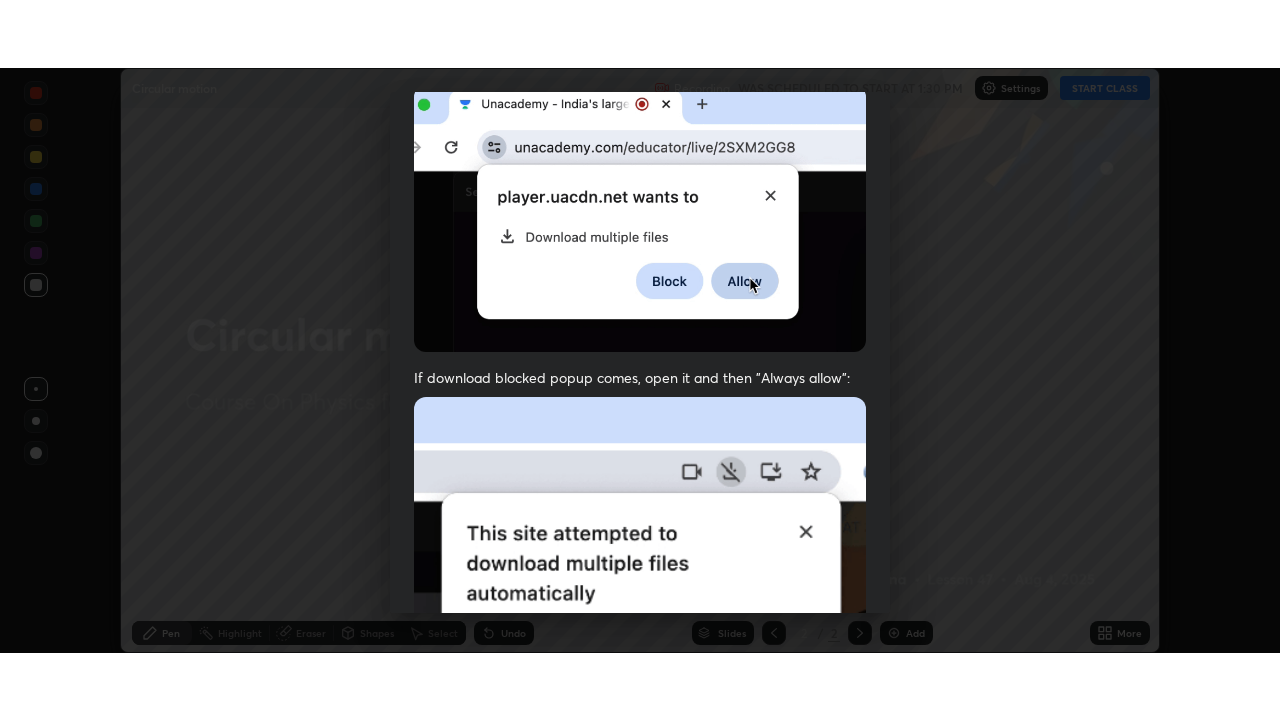 scroll, scrollTop: 479, scrollLeft: 0, axis: vertical 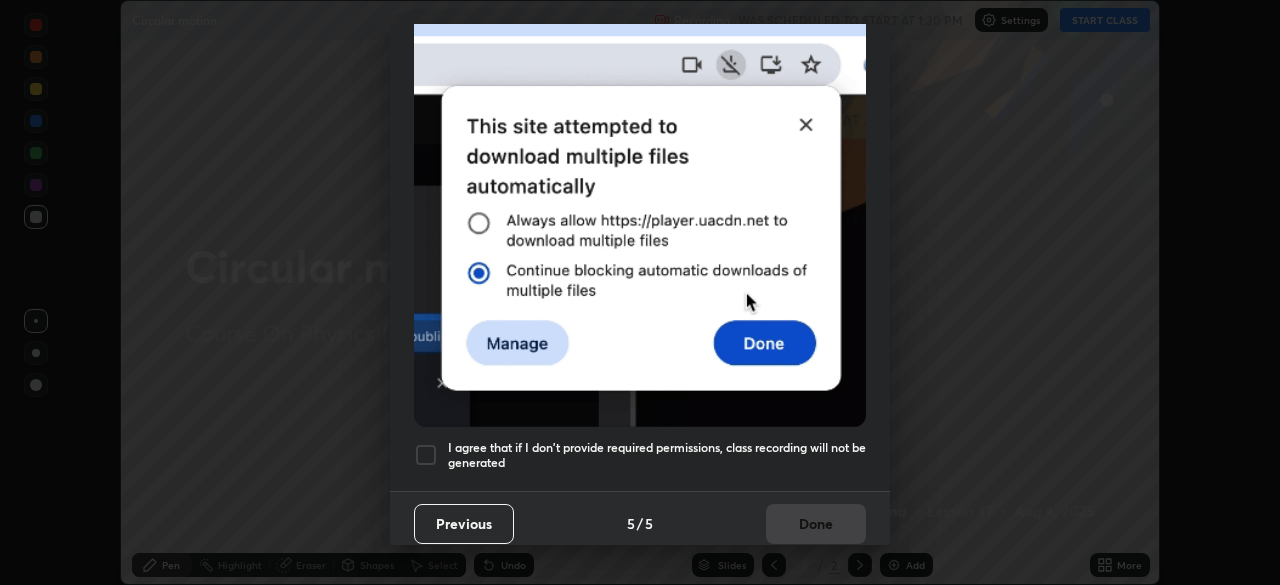 click on "I agree that if I don't provide required permissions, class recording will not be generated" at bounding box center [657, 455] 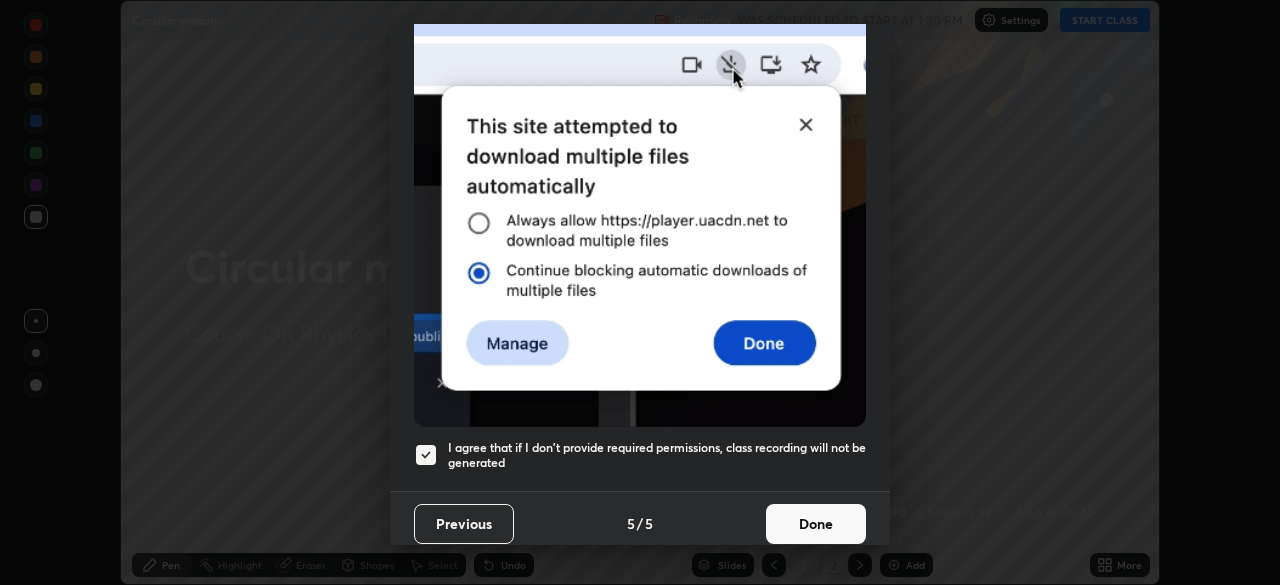 click on "Done" at bounding box center [816, 524] 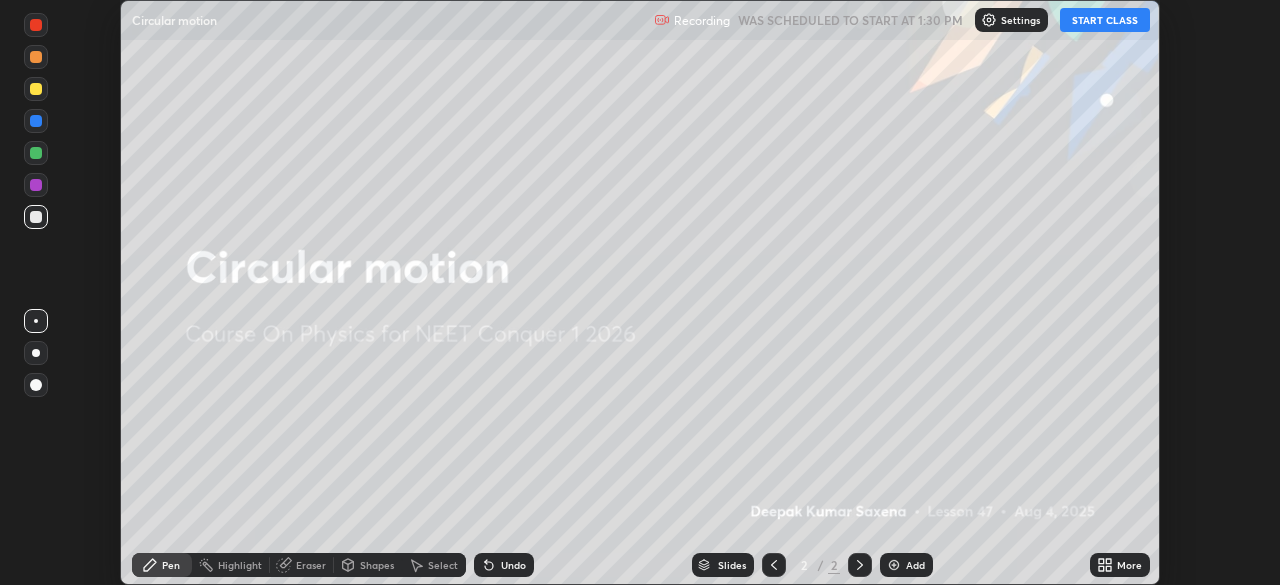 click 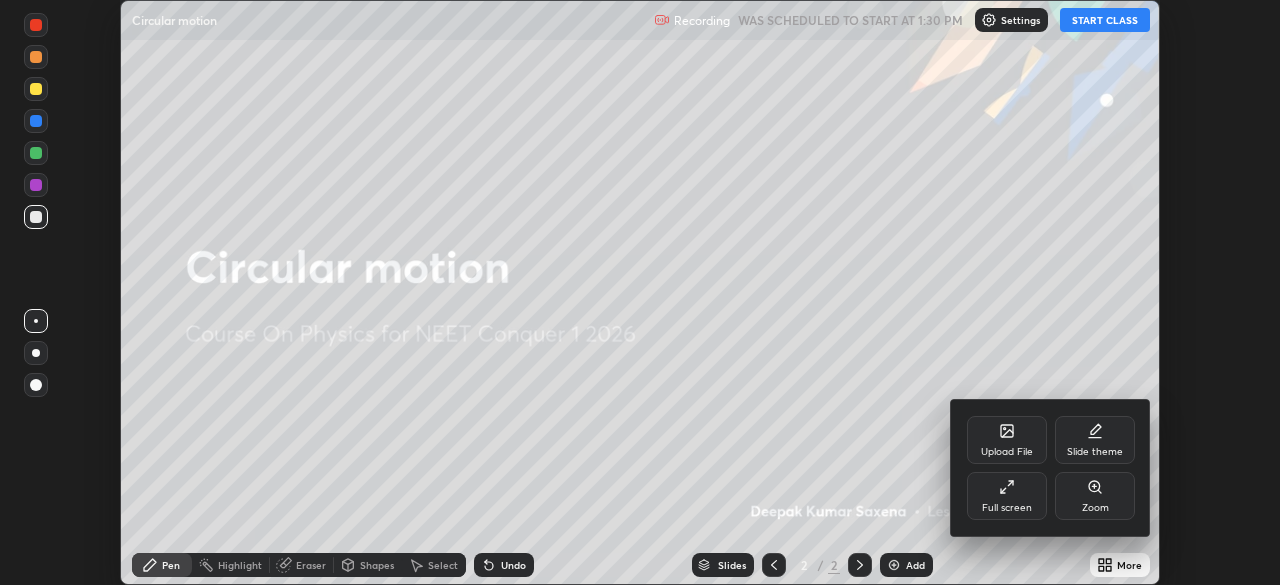 click on "Full screen" at bounding box center [1007, 496] 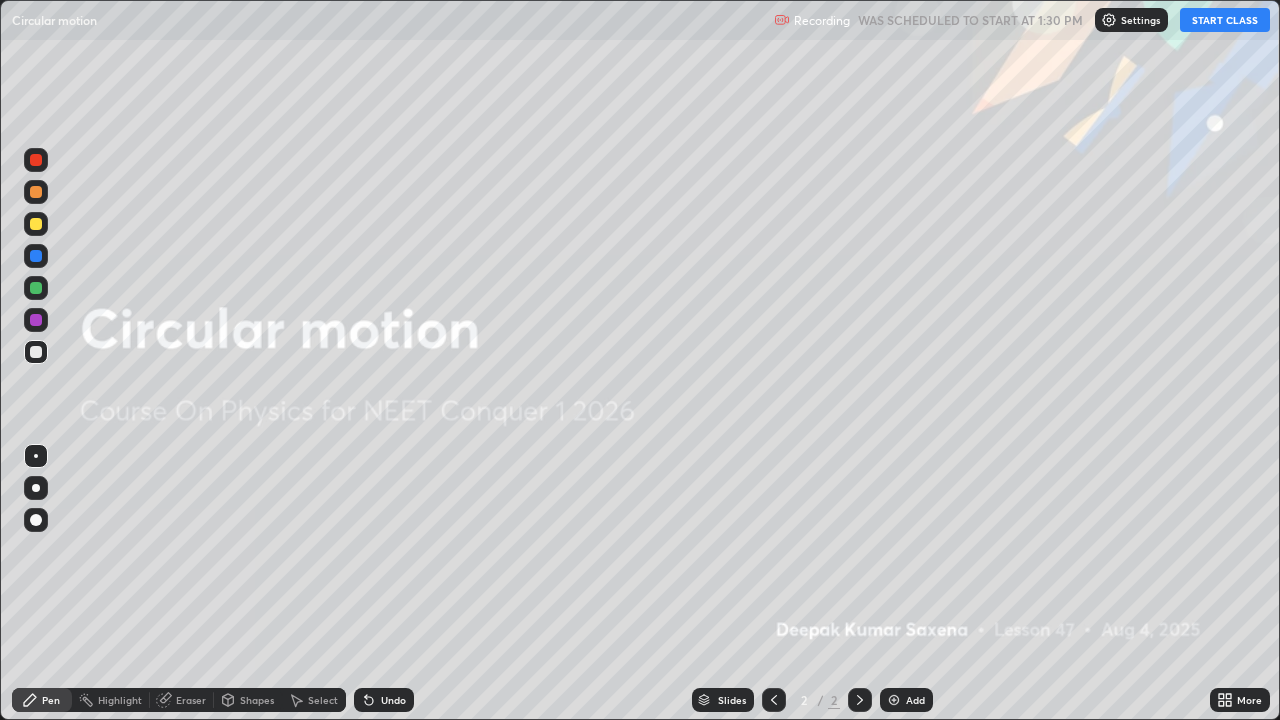 scroll, scrollTop: 99280, scrollLeft: 98720, axis: both 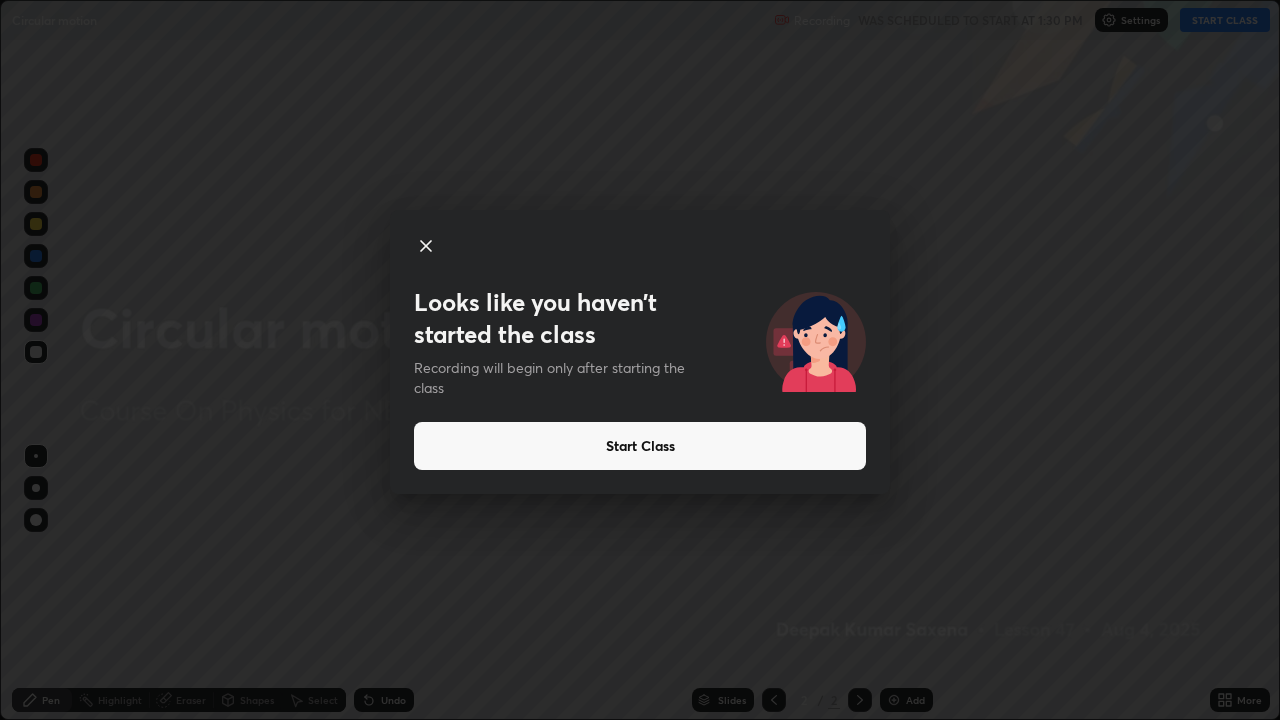 click on "Start Class" at bounding box center (640, 446) 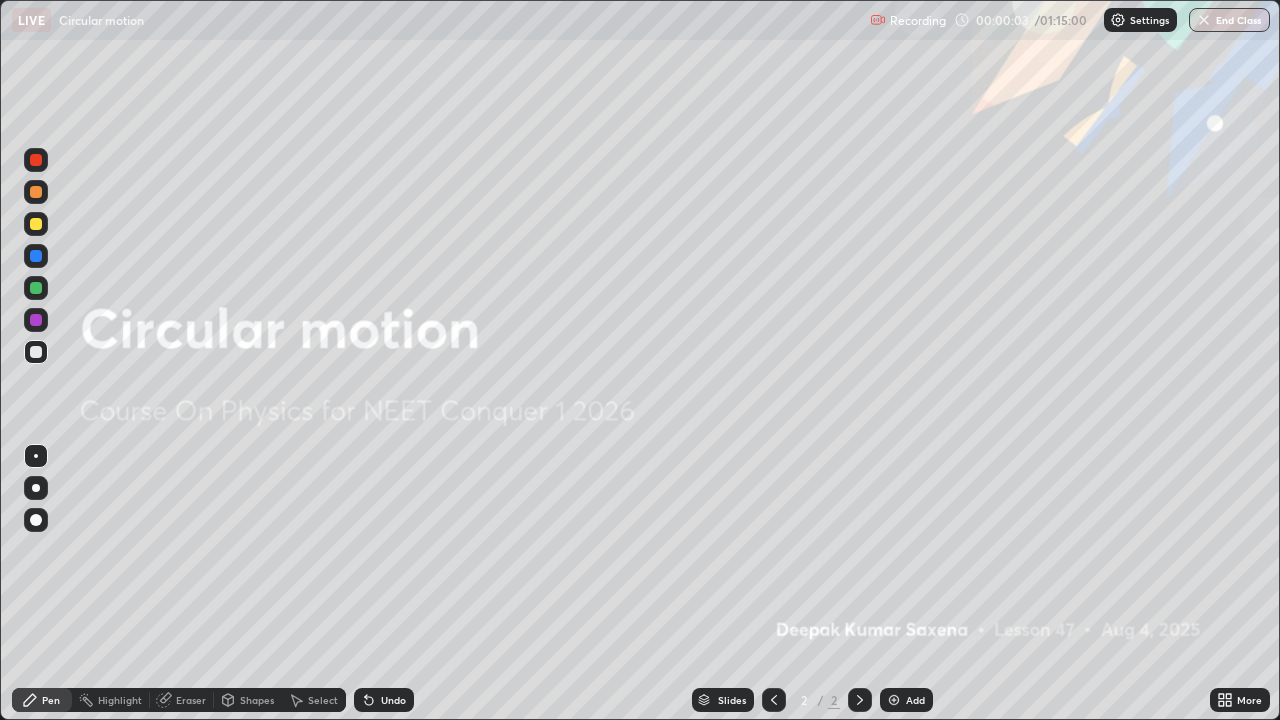 click on "Add" at bounding box center [915, 700] 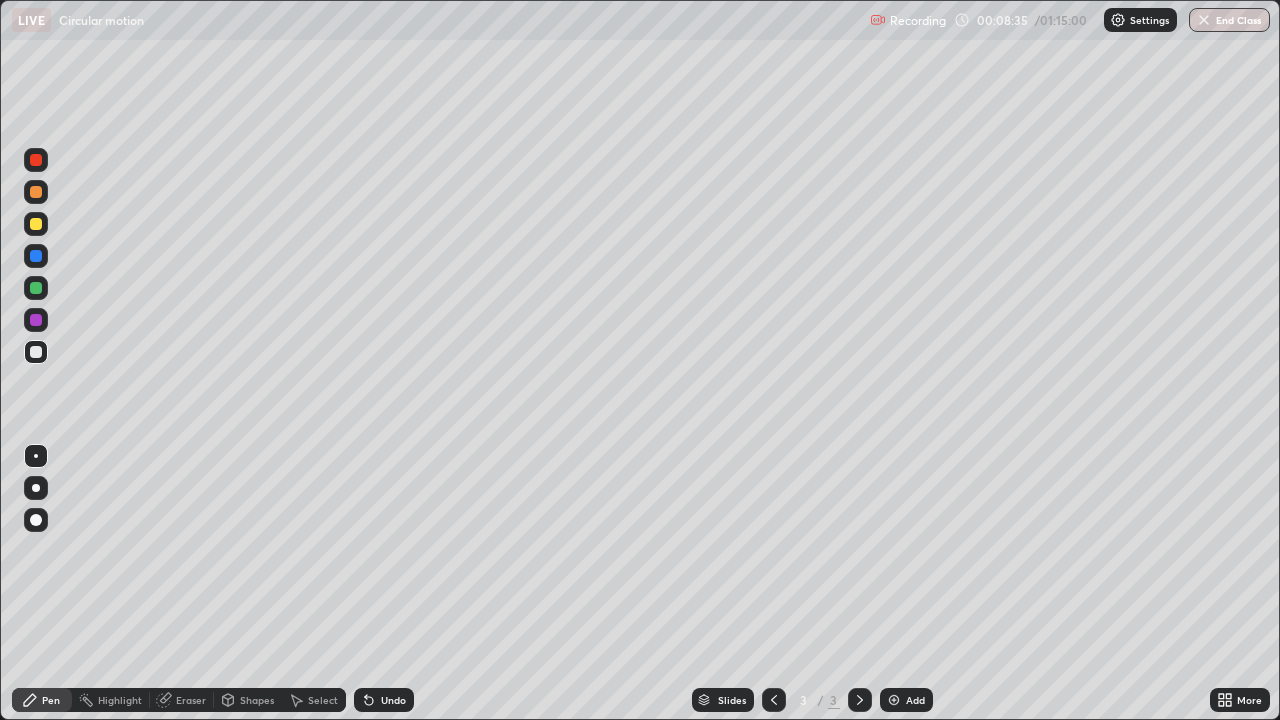 click on "Add" at bounding box center [906, 700] 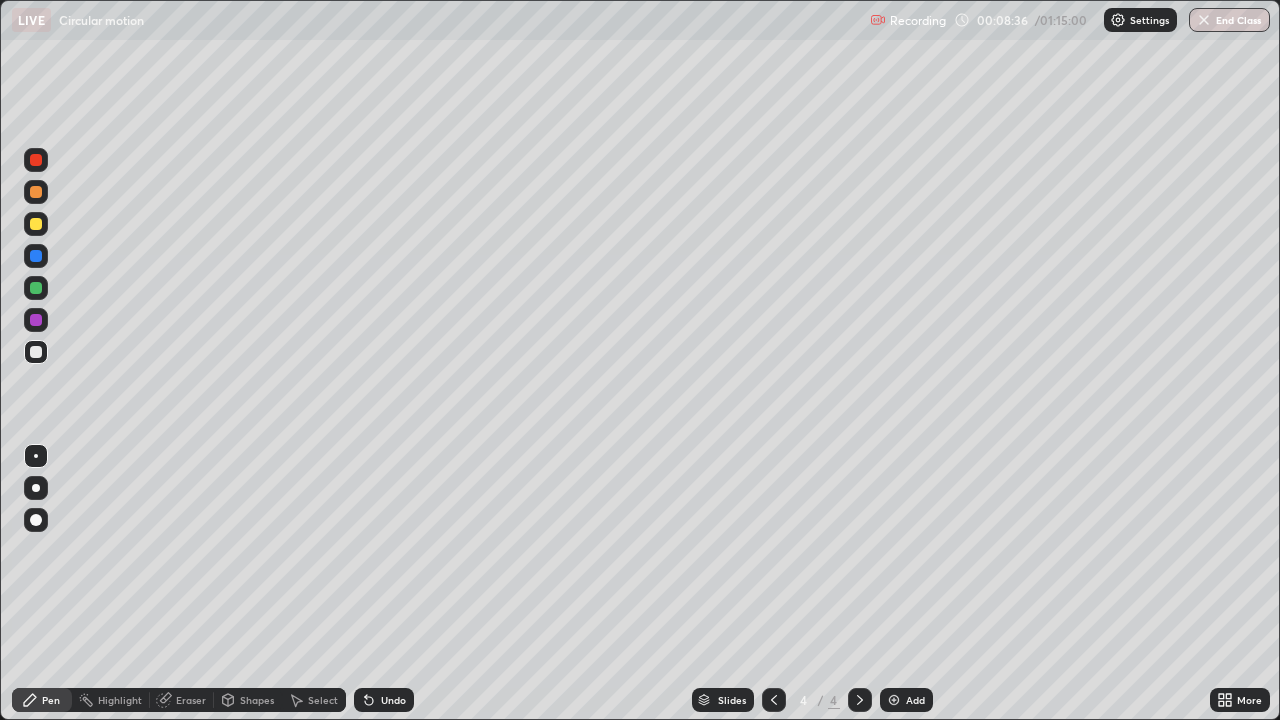 click on "Shapes" at bounding box center [257, 700] 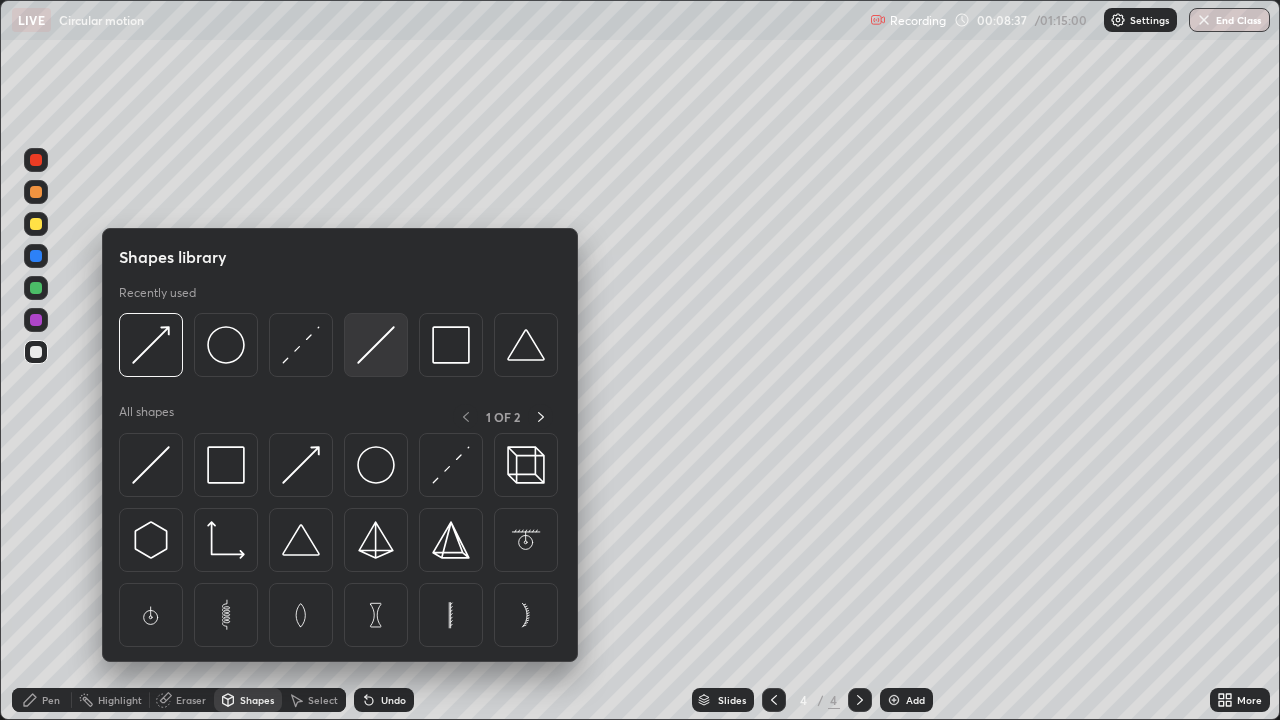 click at bounding box center (376, 345) 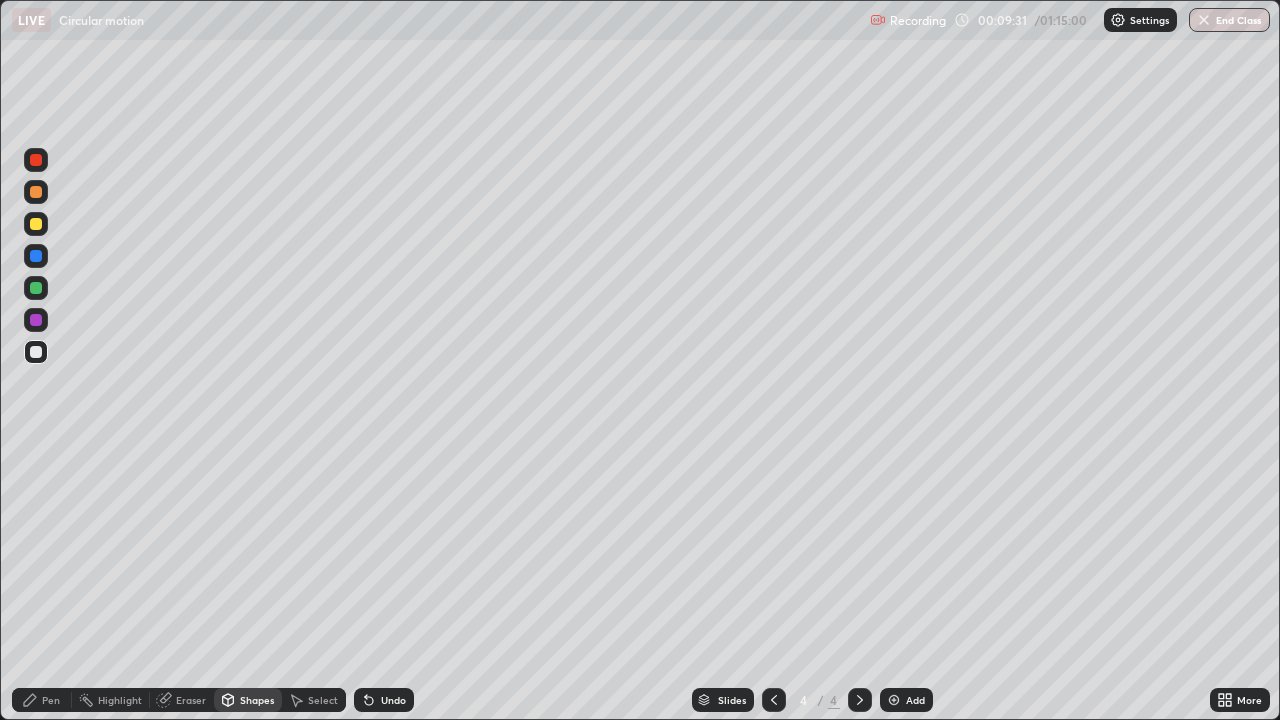 click on "Pen" at bounding box center (42, 700) 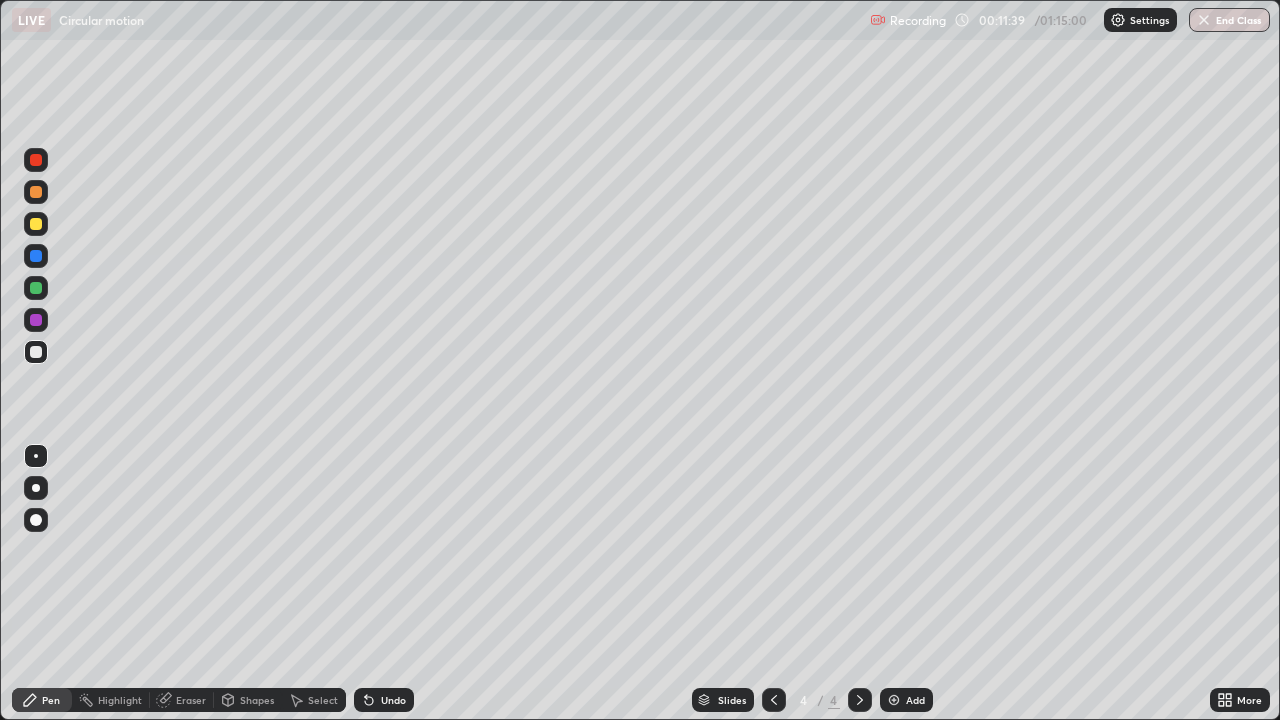 click at bounding box center [894, 700] 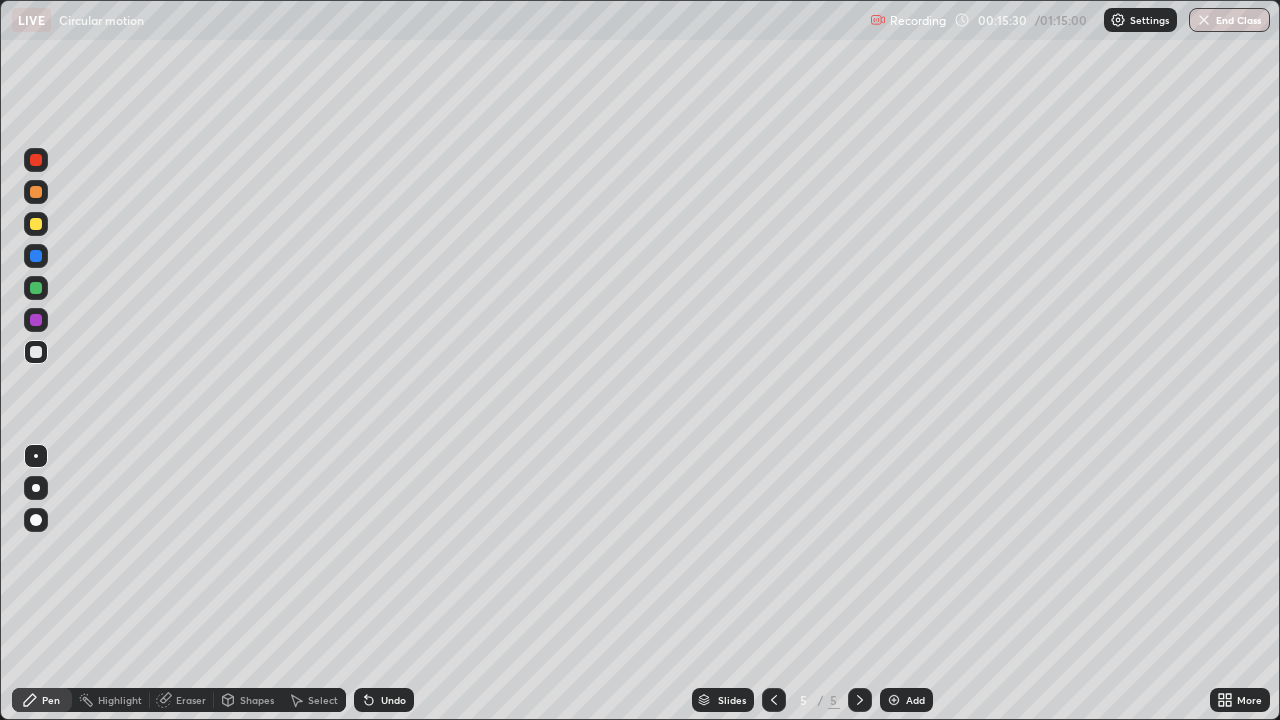 click on "Add" at bounding box center [906, 700] 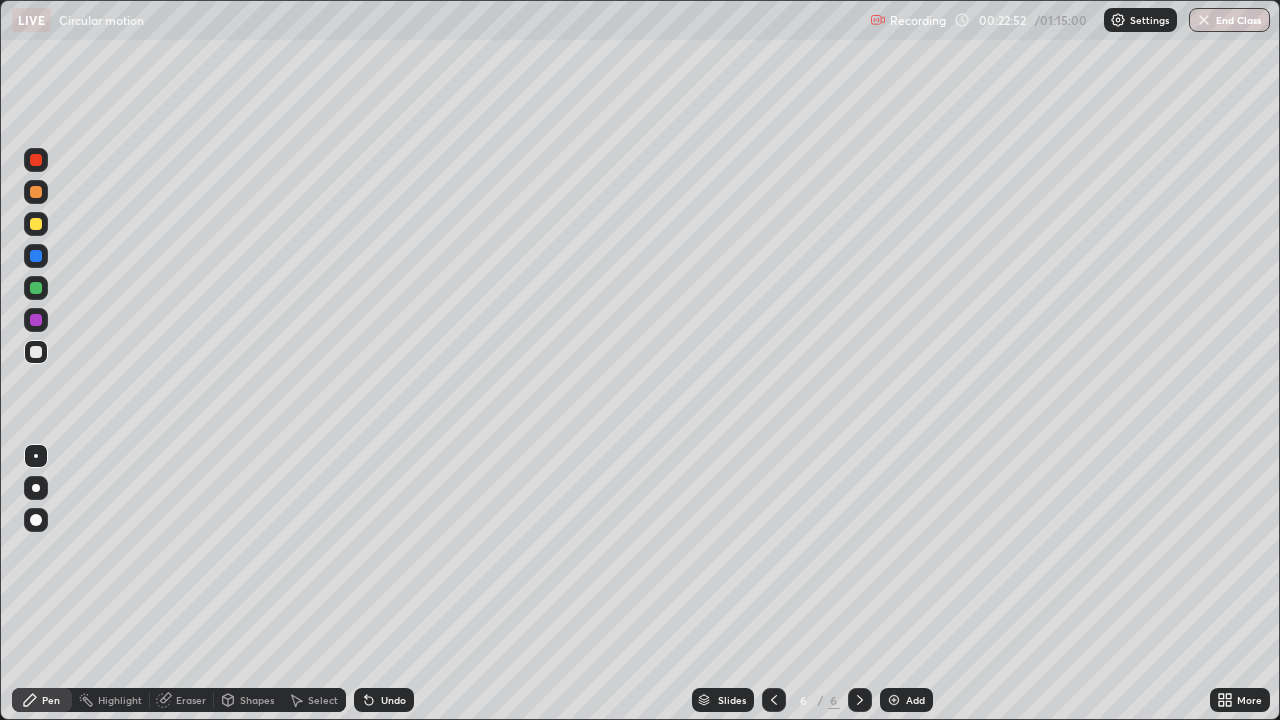 click on "Add" at bounding box center (915, 700) 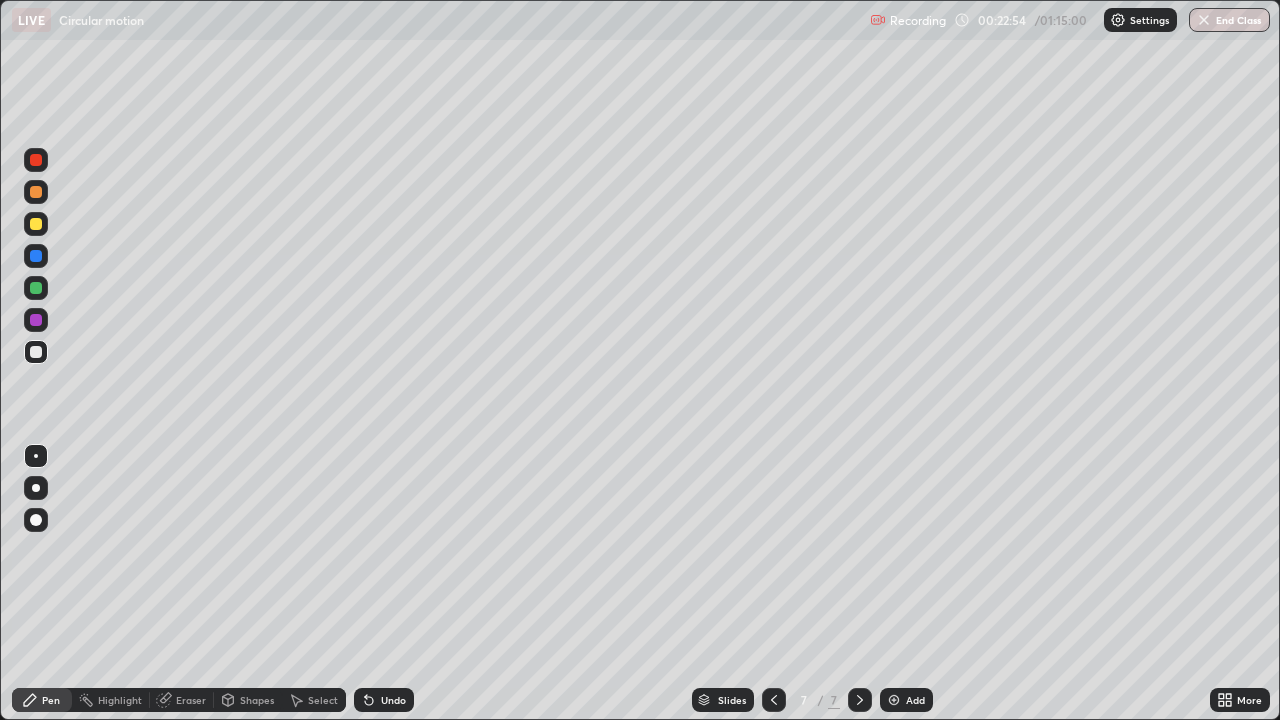 click on "Shapes" at bounding box center [257, 700] 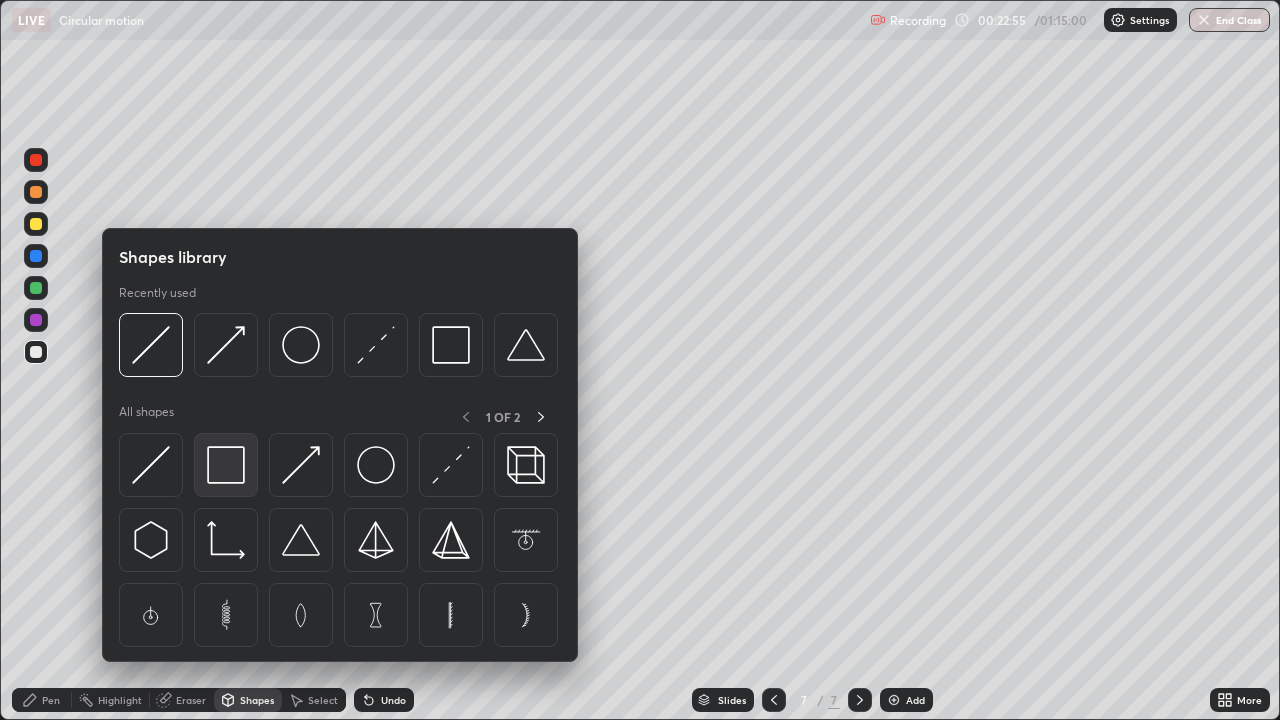 click at bounding box center [226, 465] 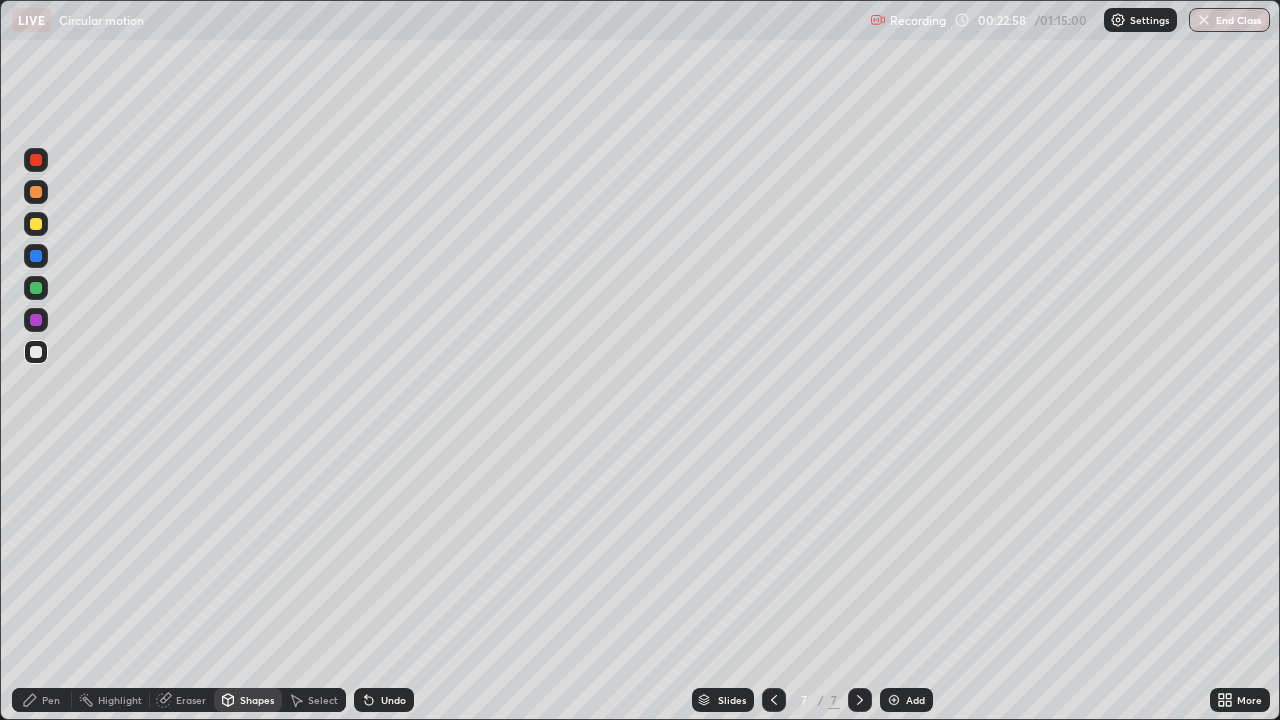 click on "Pen" at bounding box center [42, 700] 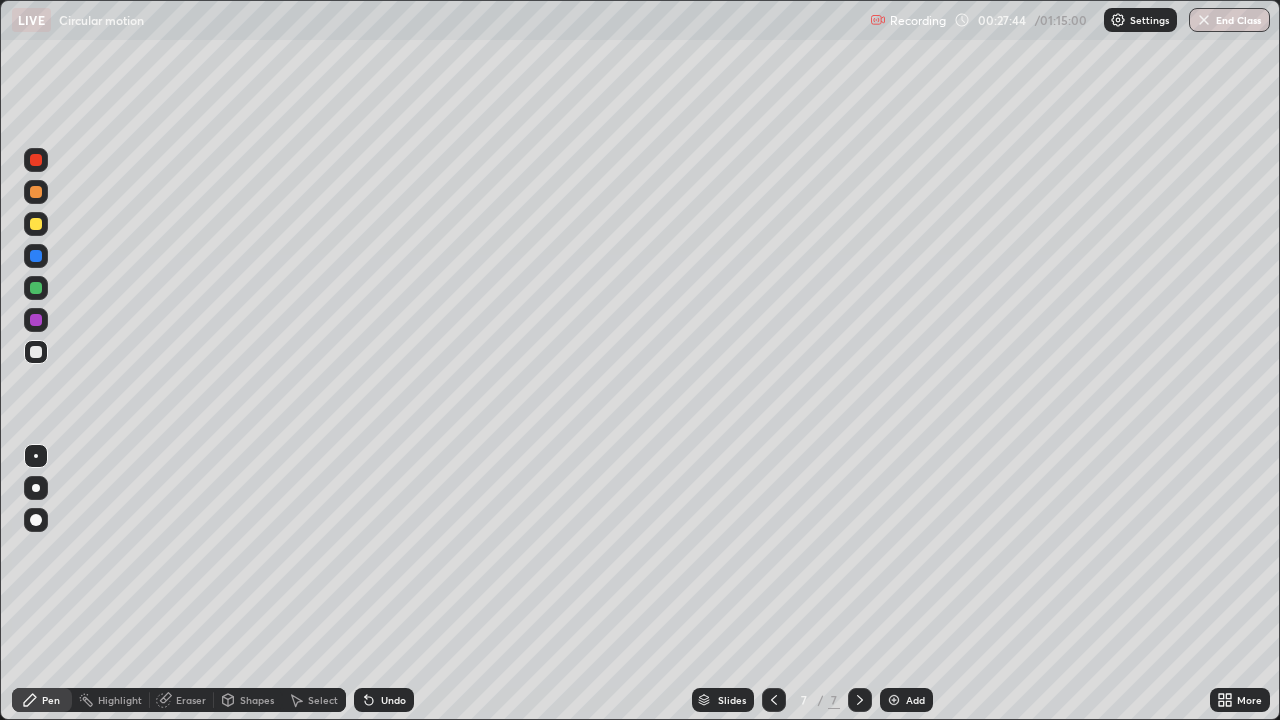 click 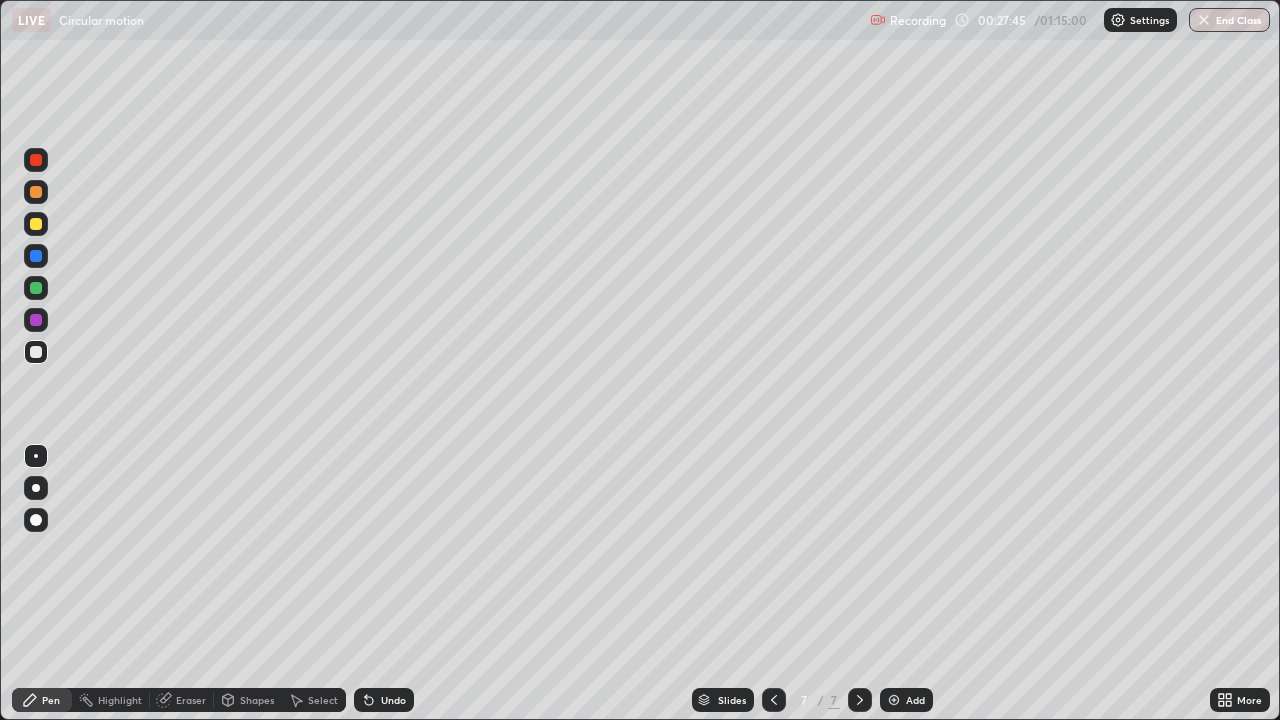 click 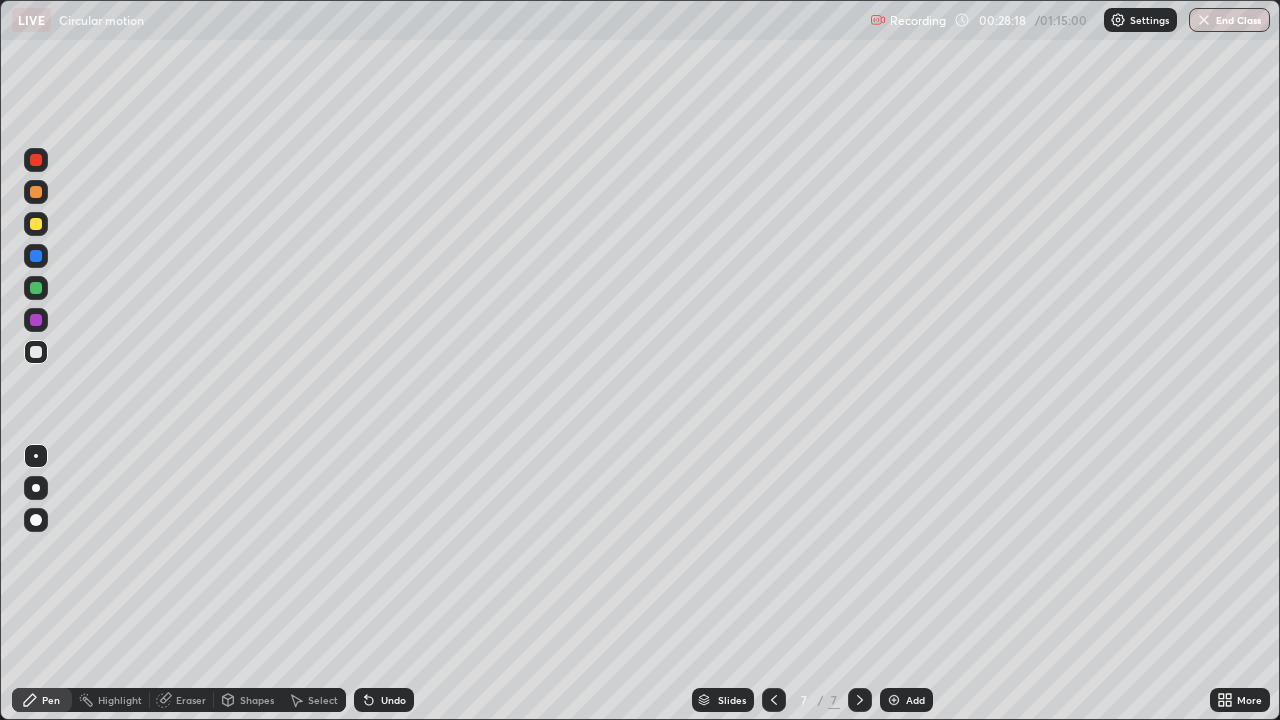 click on "Undo" at bounding box center (393, 700) 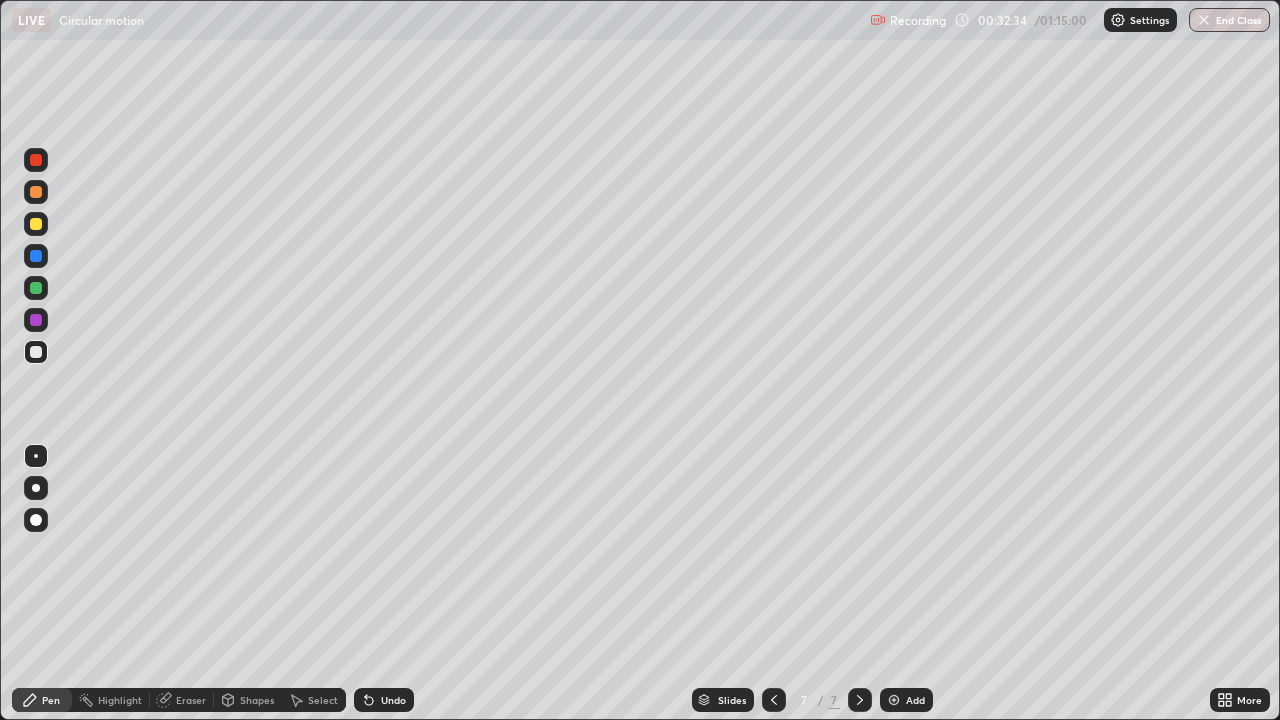 click at bounding box center [894, 700] 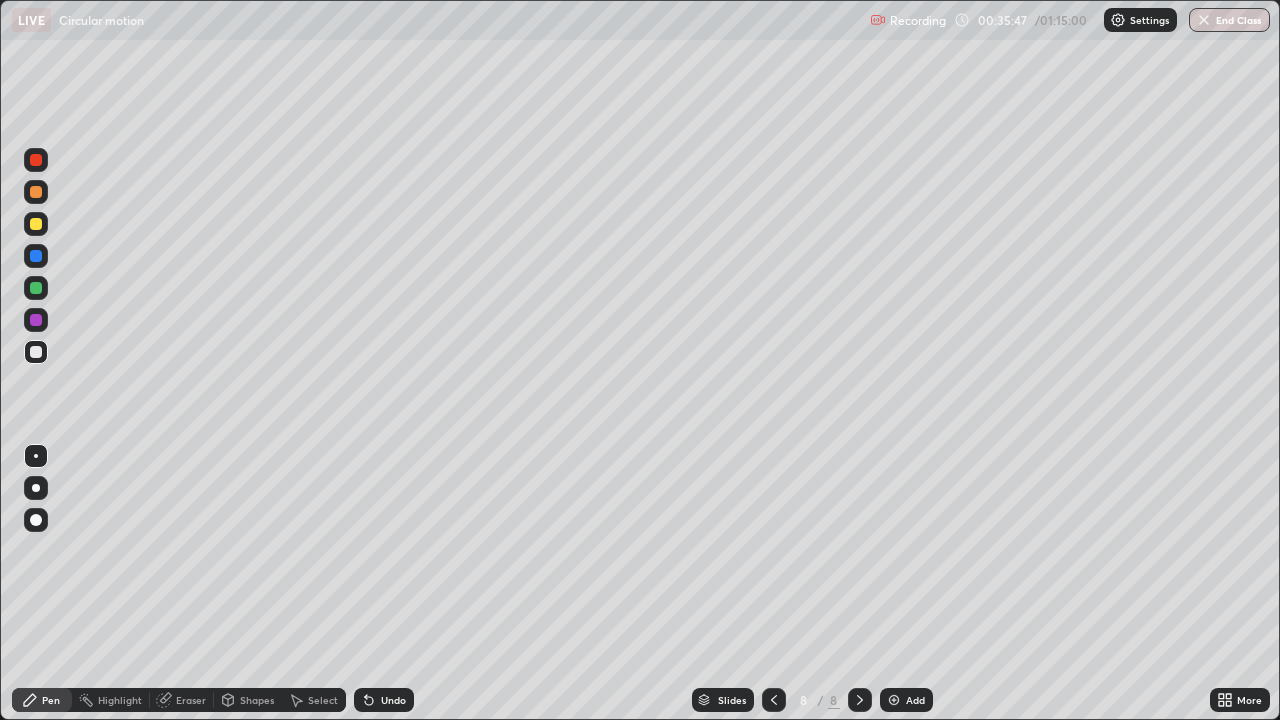 click on "Eraser" at bounding box center (191, 700) 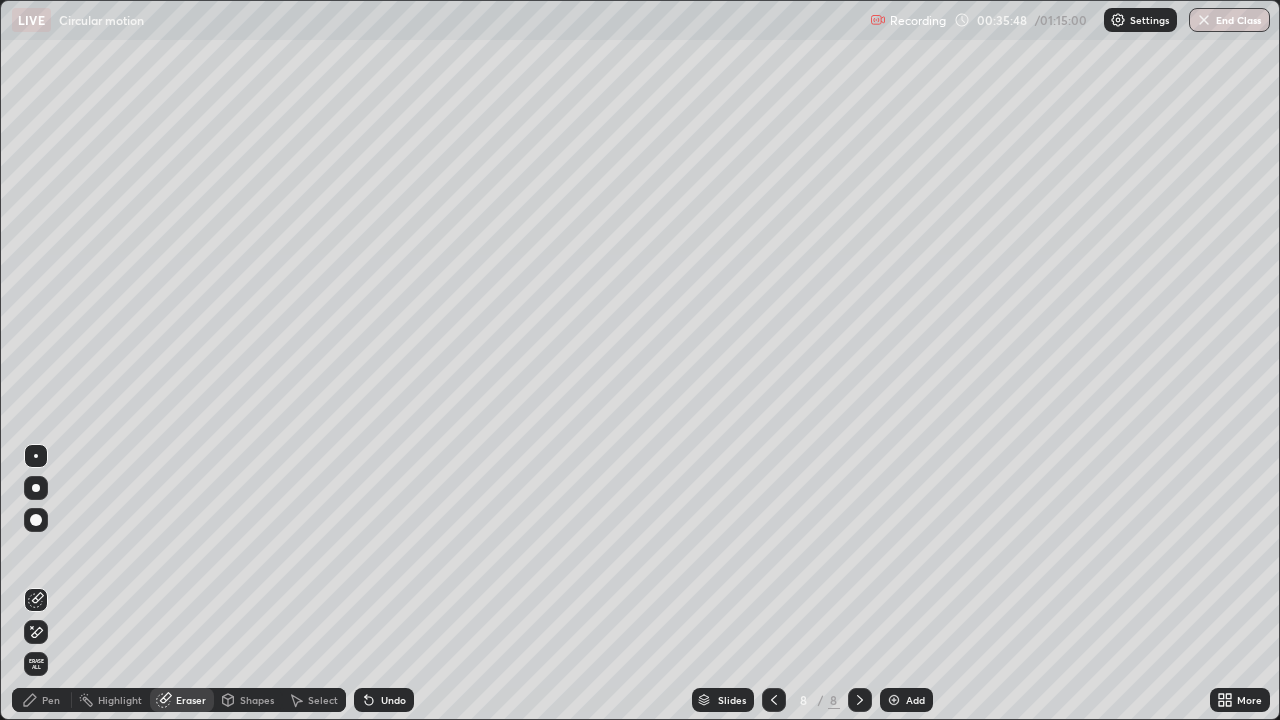 click at bounding box center [36, 520] 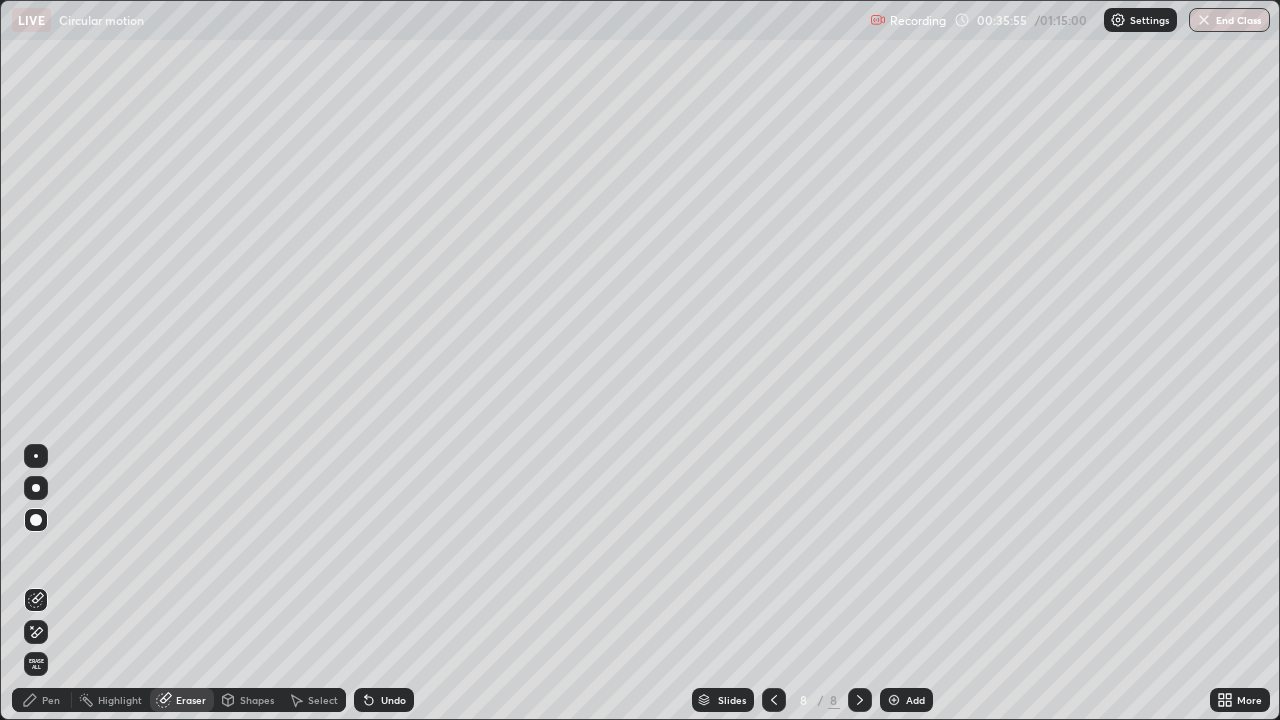 click on "Pen" at bounding box center (51, 700) 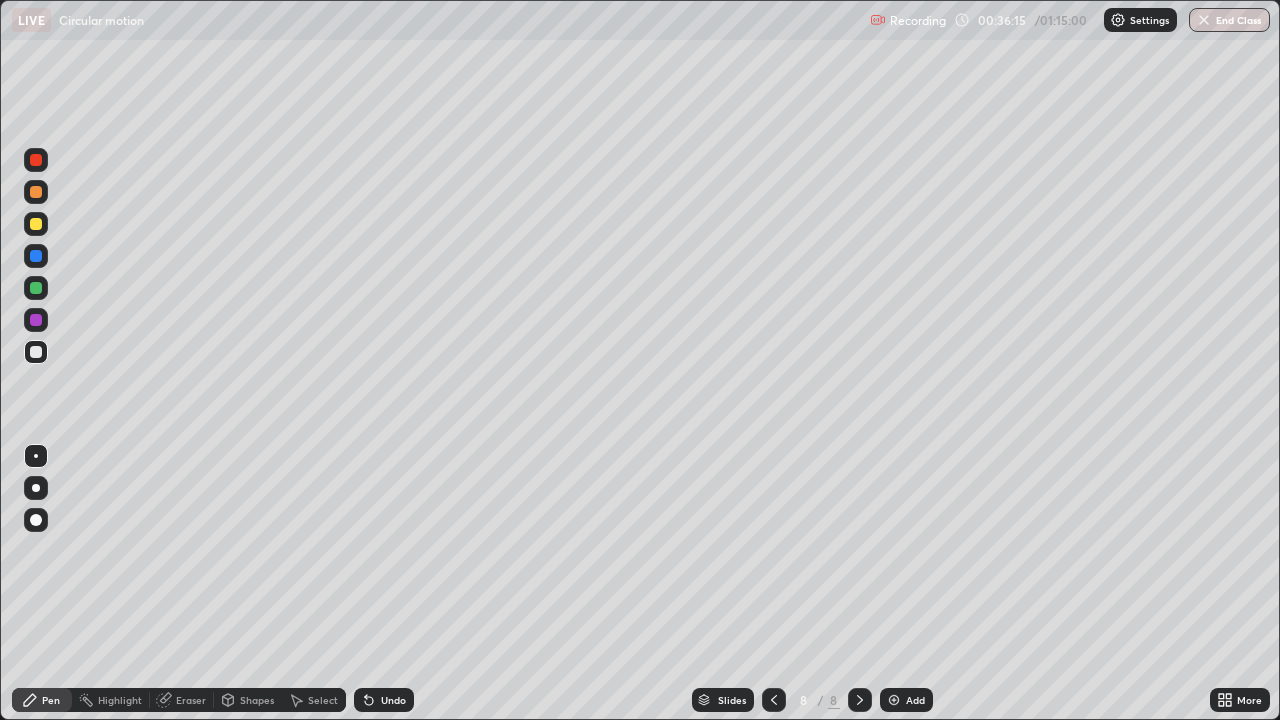 click at bounding box center (36, 224) 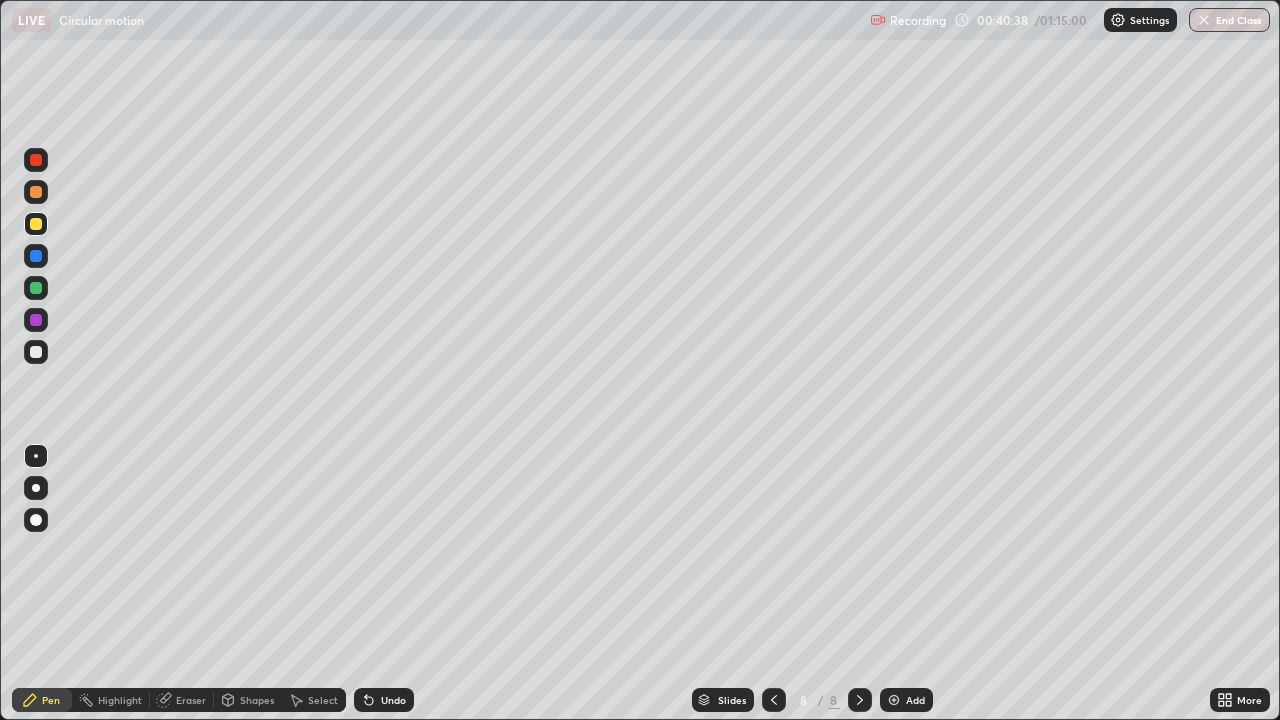 click on "Add" at bounding box center [906, 700] 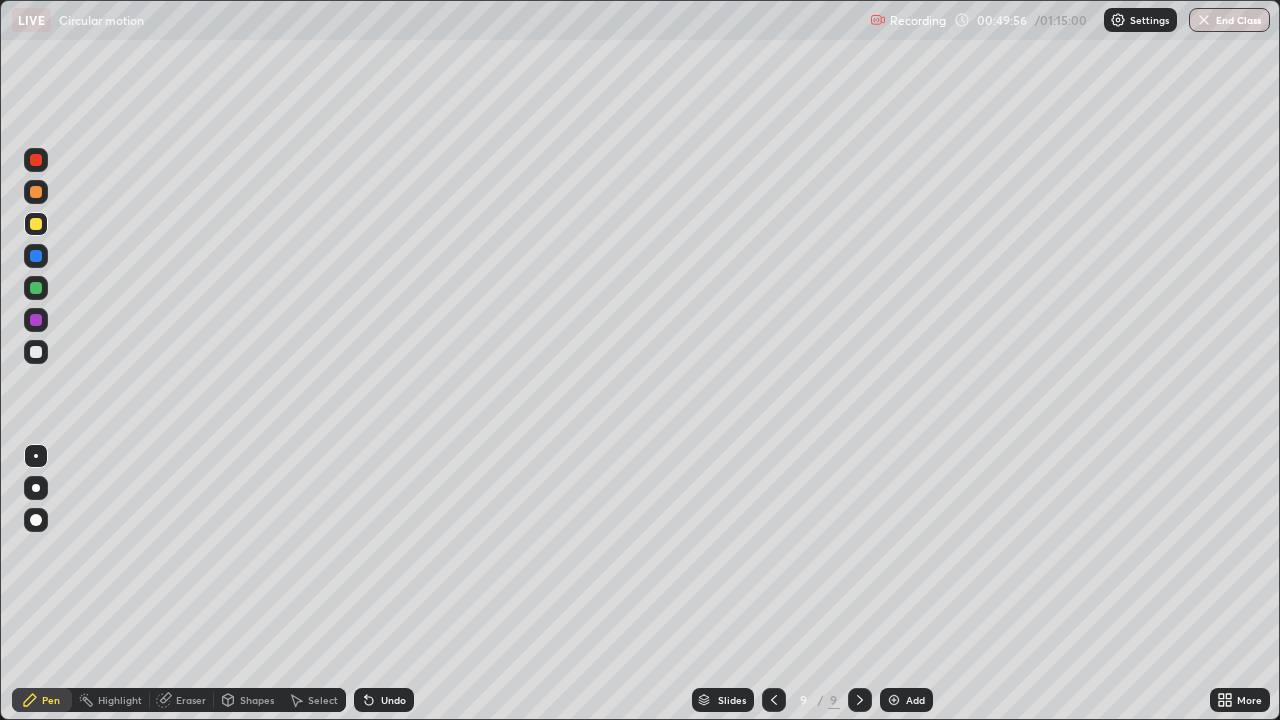 click at bounding box center [894, 700] 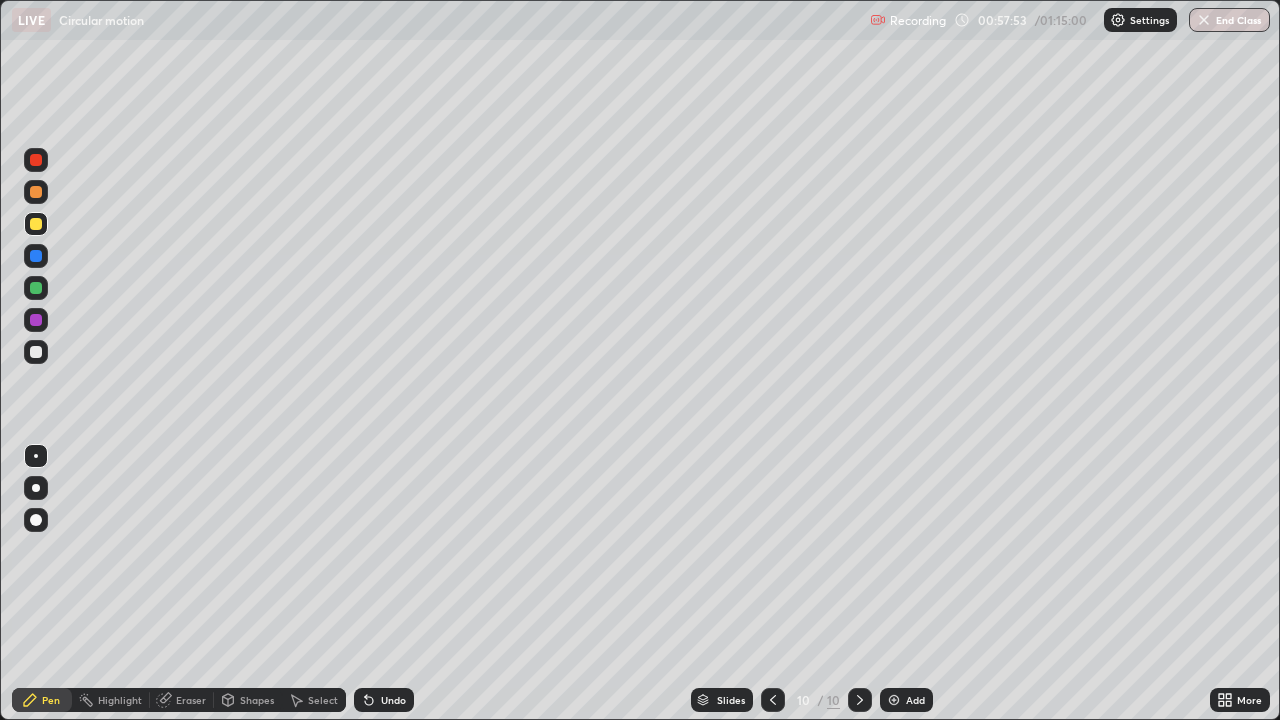 click on "Add" at bounding box center [915, 700] 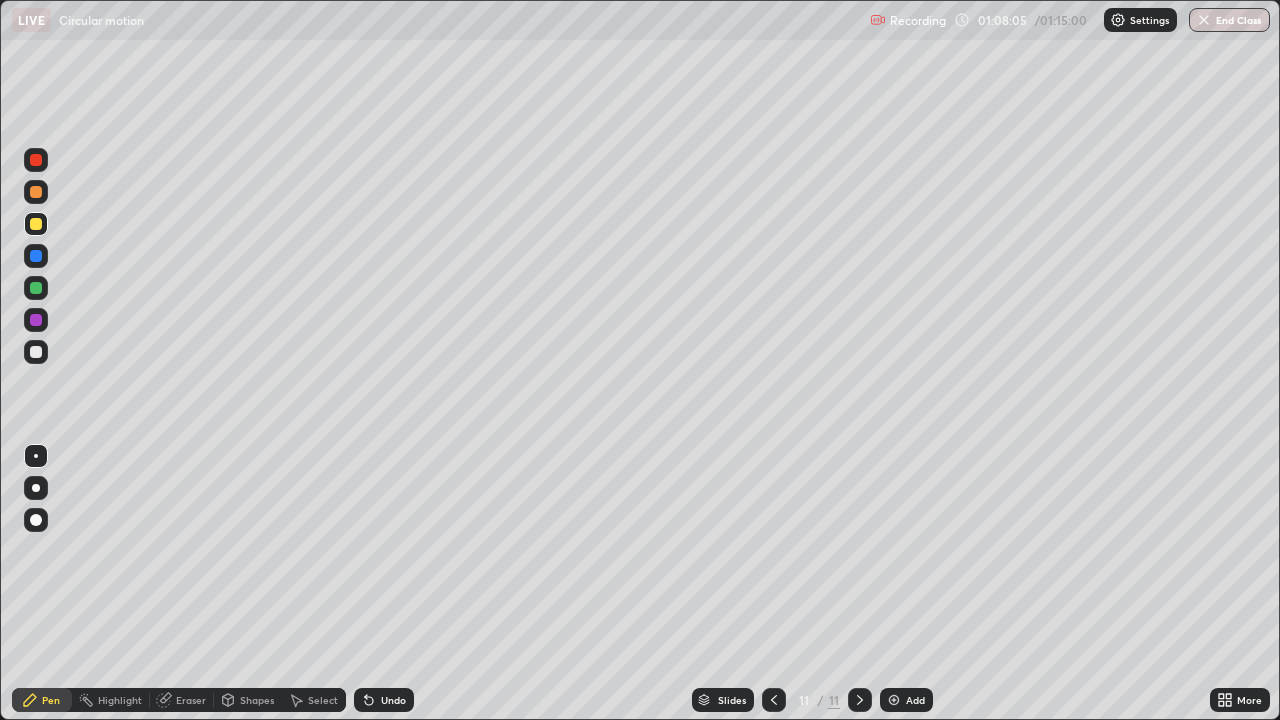click at bounding box center [894, 700] 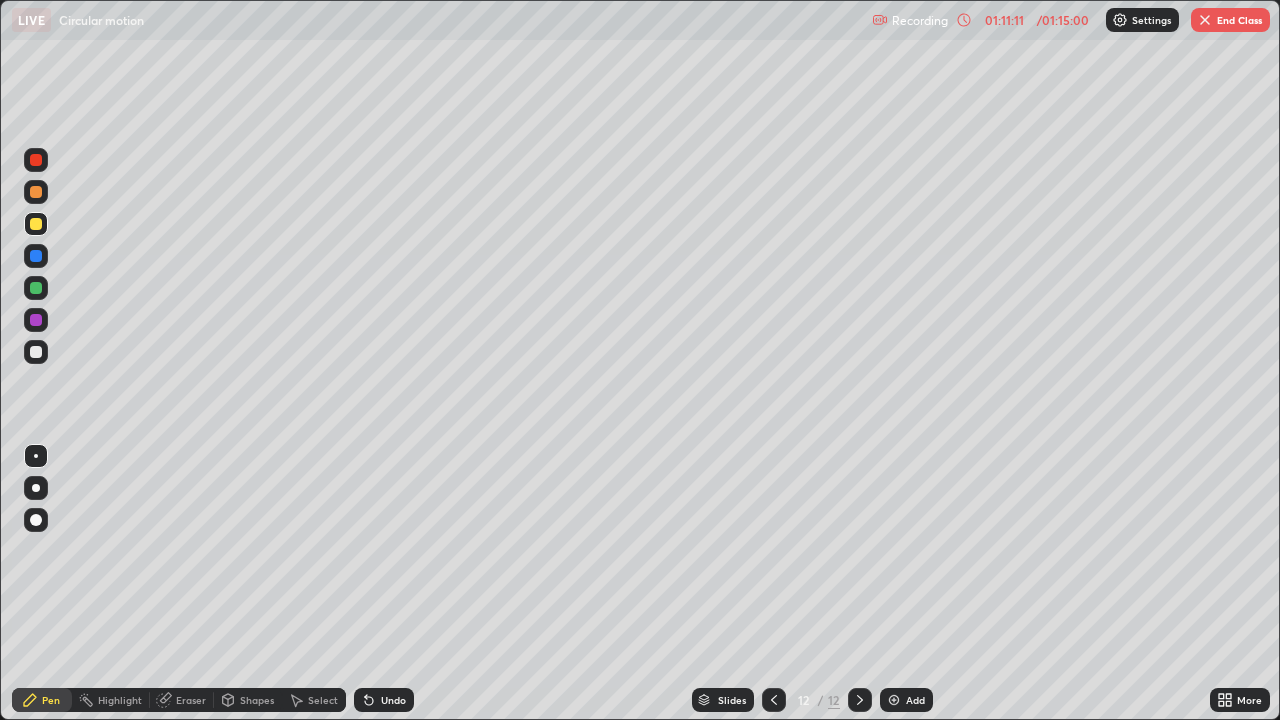 click on "End Class" at bounding box center [1230, 20] 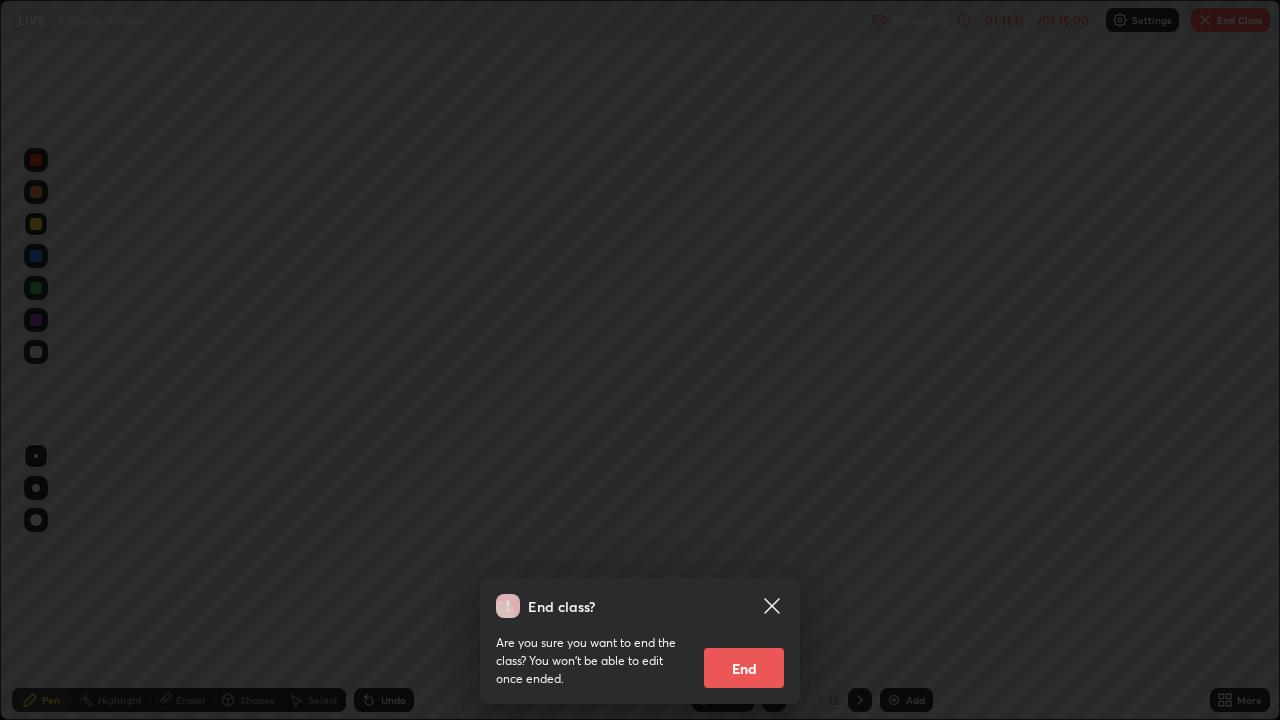 click on "End" at bounding box center [744, 668] 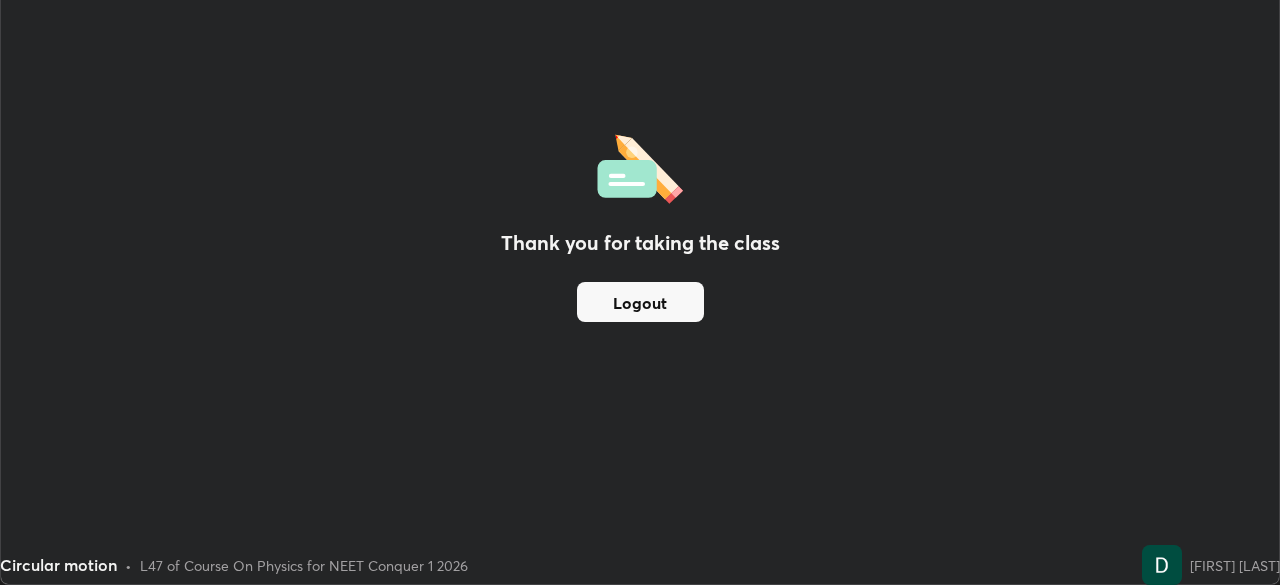 scroll, scrollTop: 585, scrollLeft: 1280, axis: both 